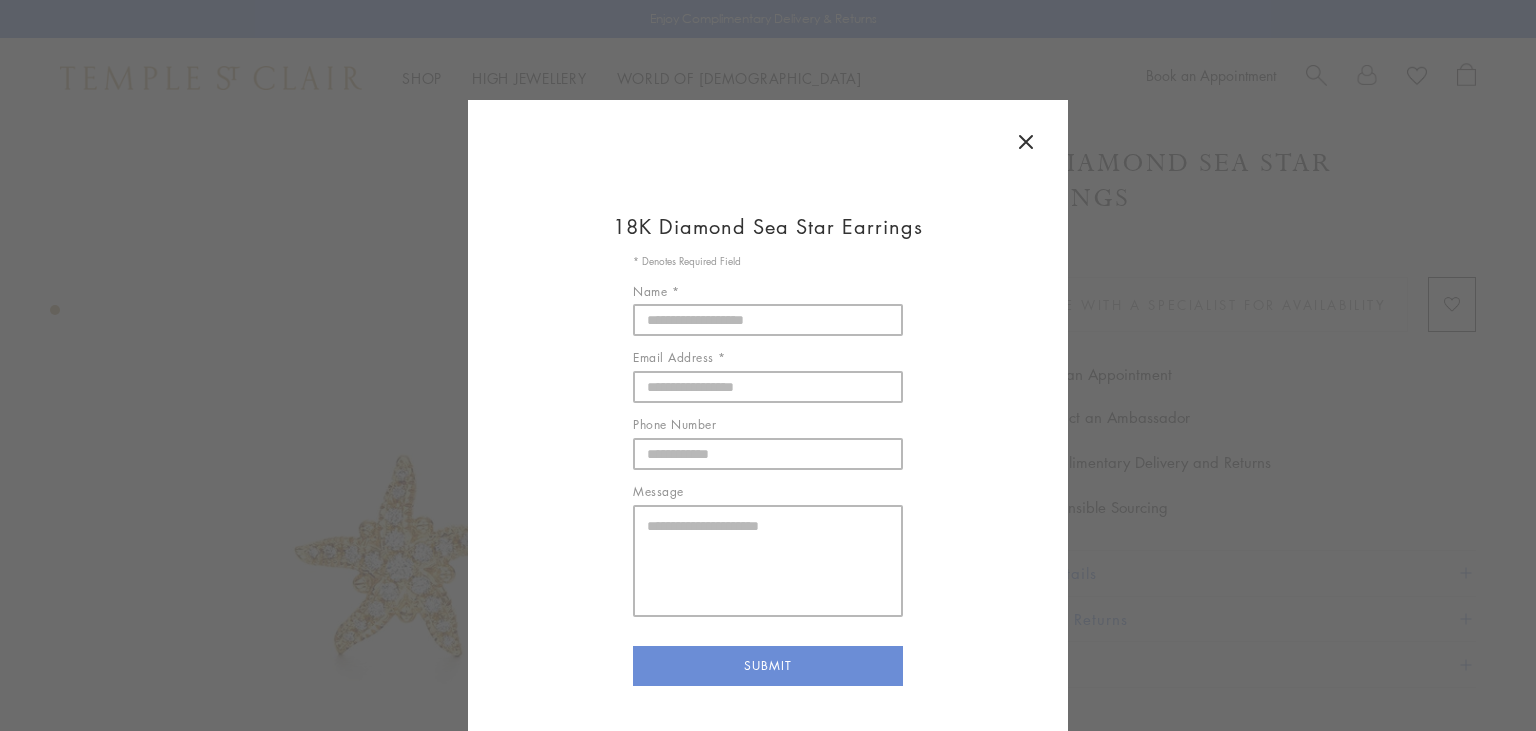 scroll, scrollTop: 0, scrollLeft: 0, axis: both 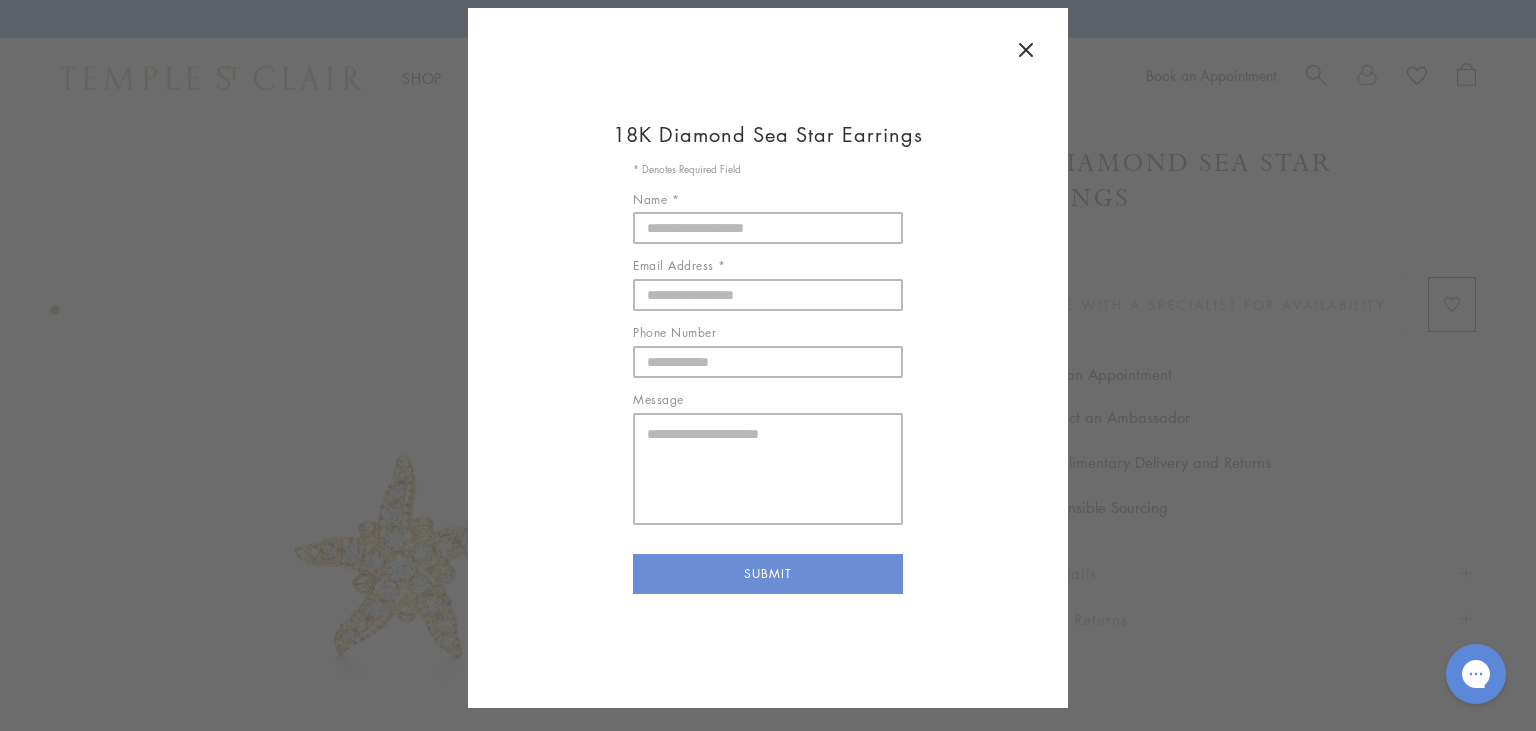 click 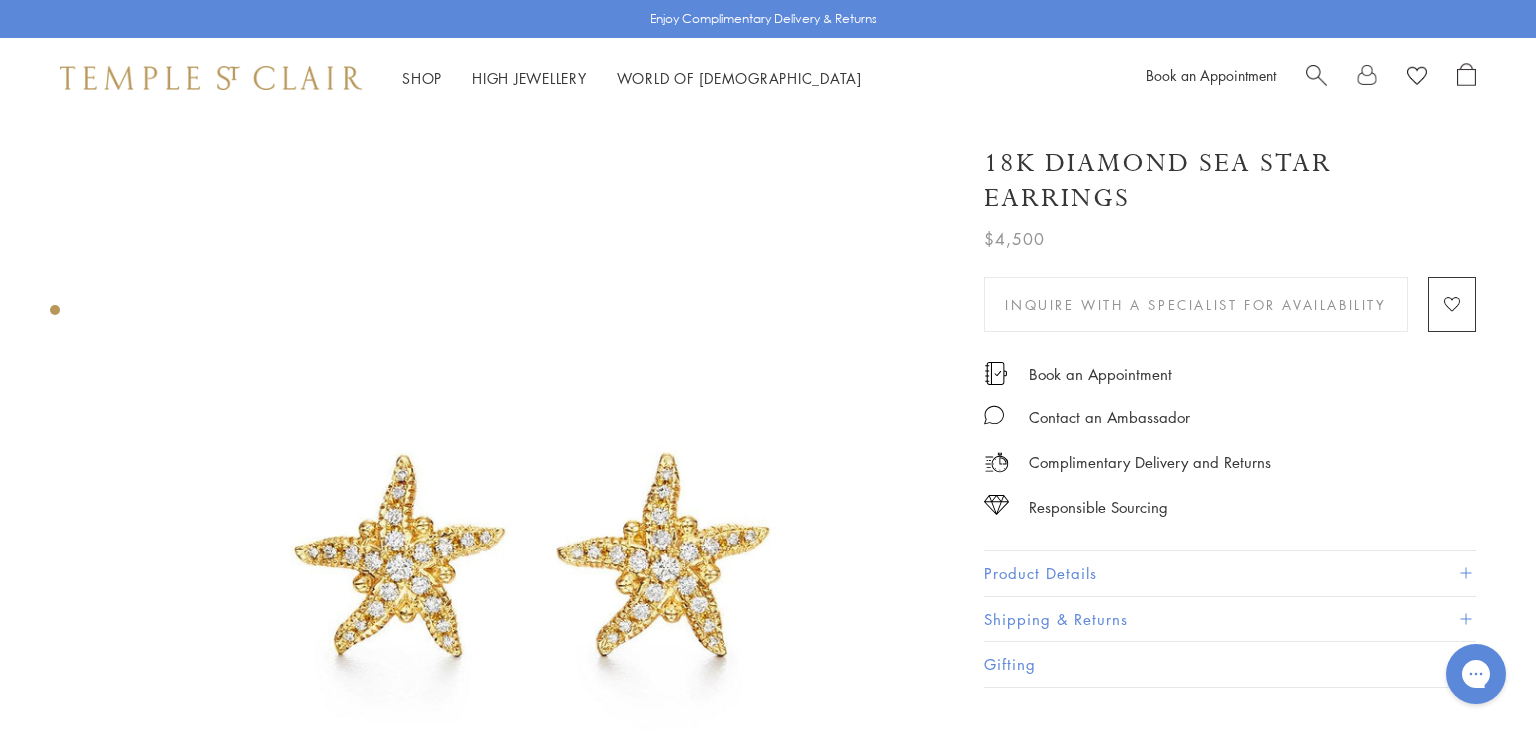 click at bounding box center (1316, 73) 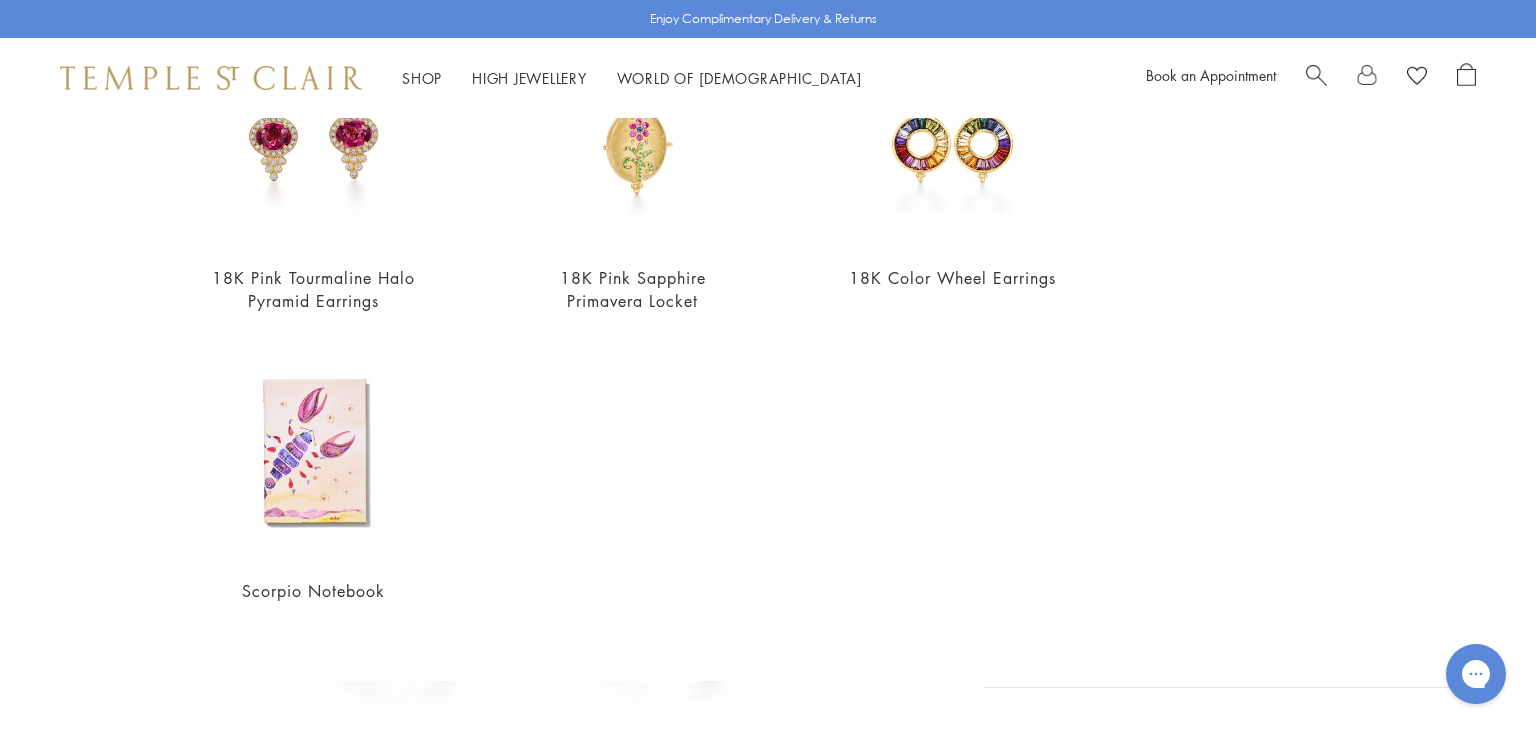 scroll, scrollTop: 909, scrollLeft: 0, axis: vertical 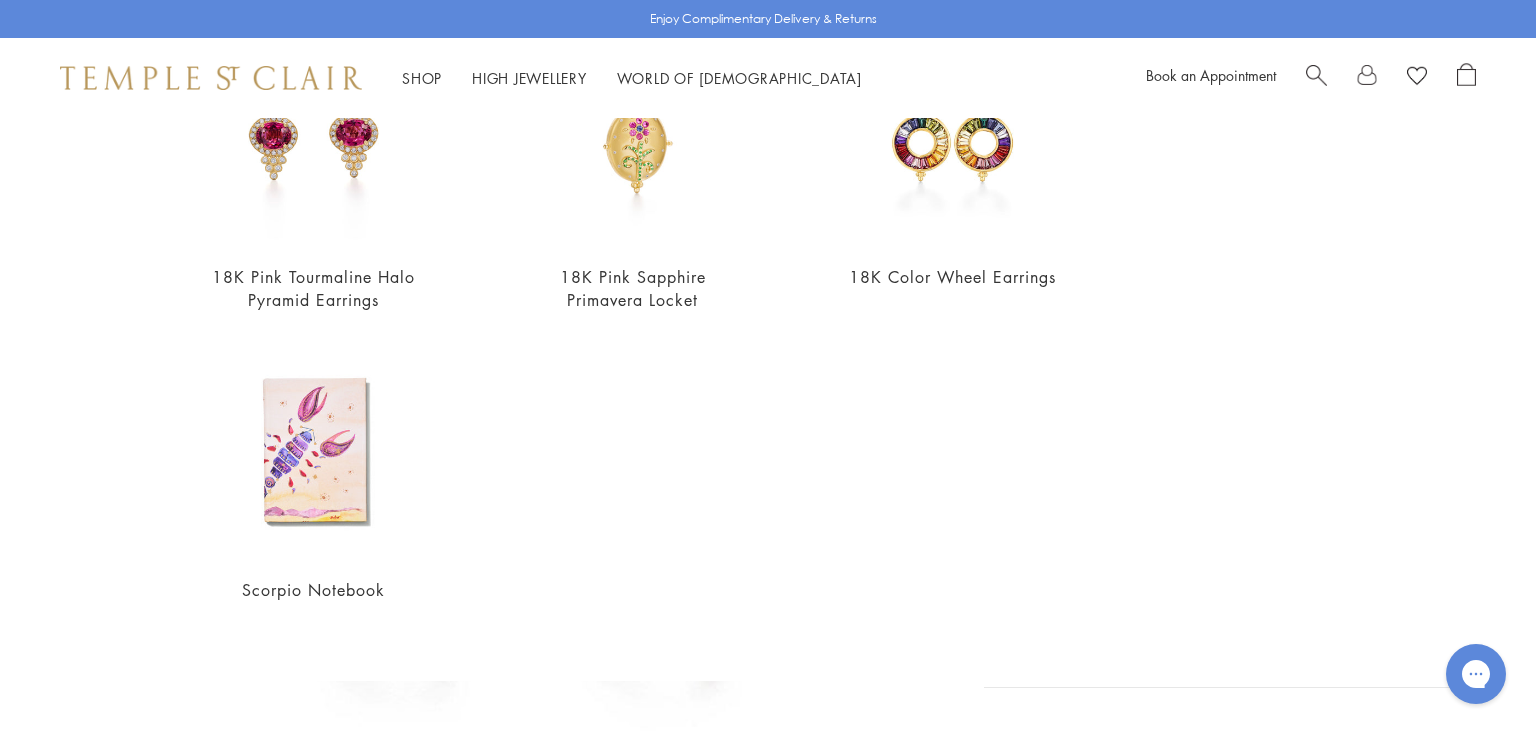 type on "**********" 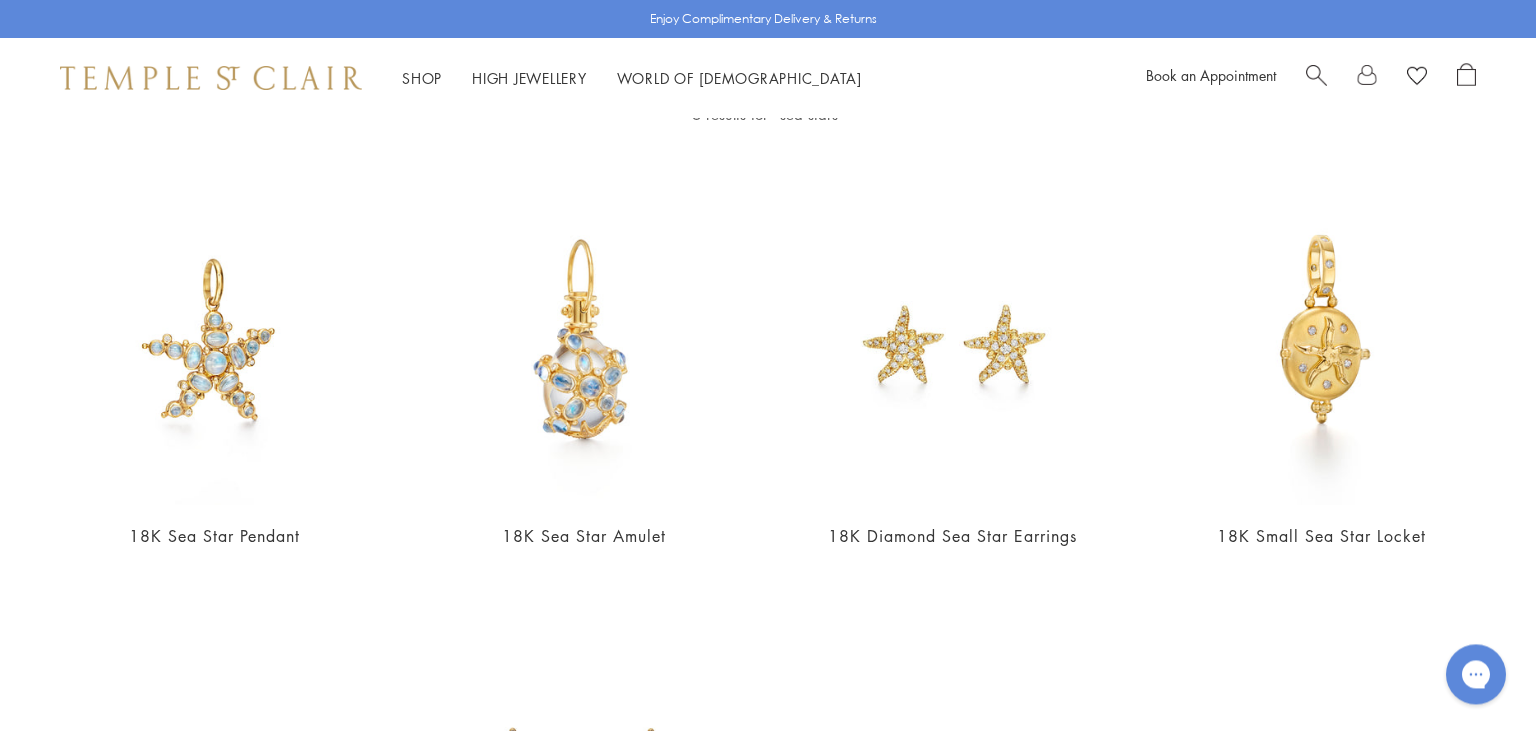 scroll, scrollTop: 0, scrollLeft: 0, axis: both 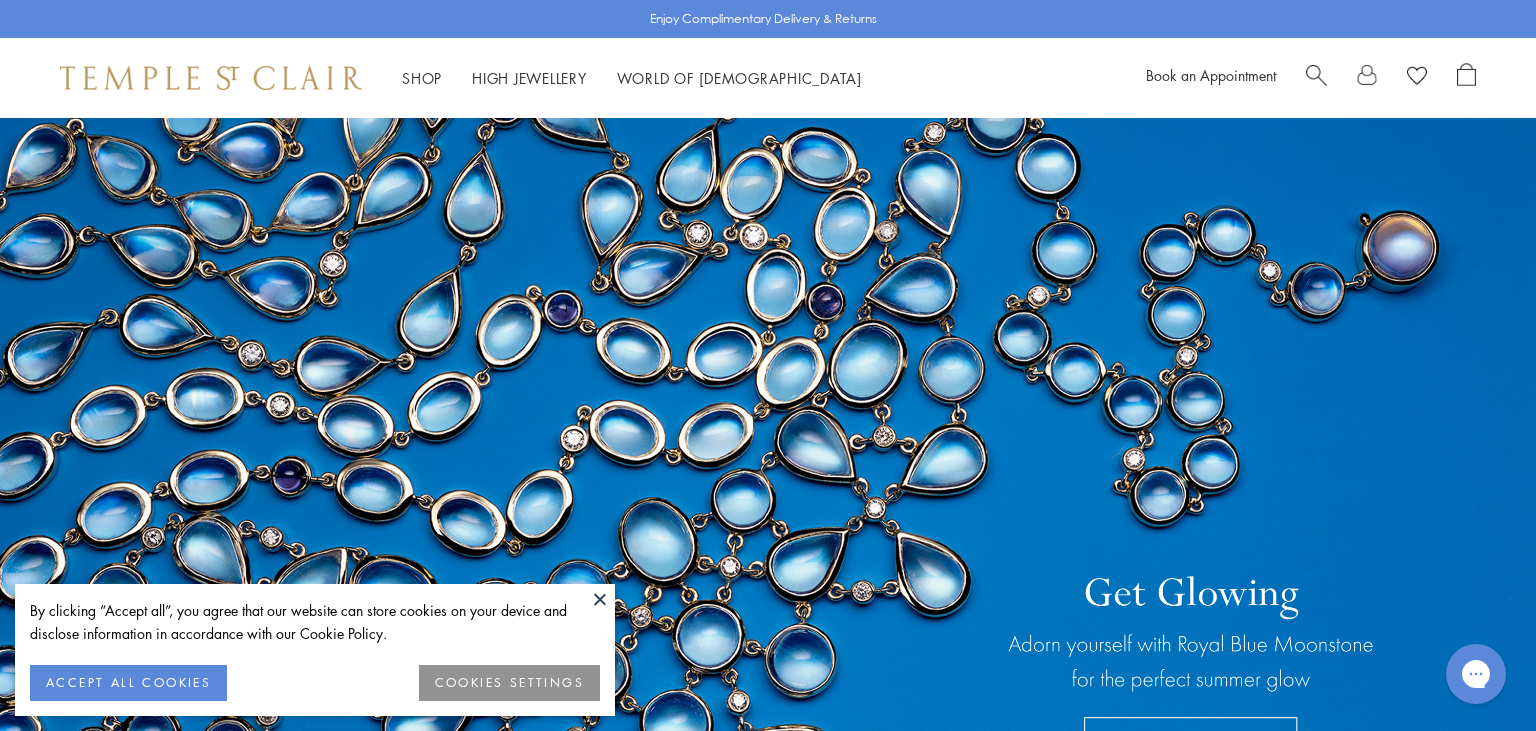 click at bounding box center (600, 599) 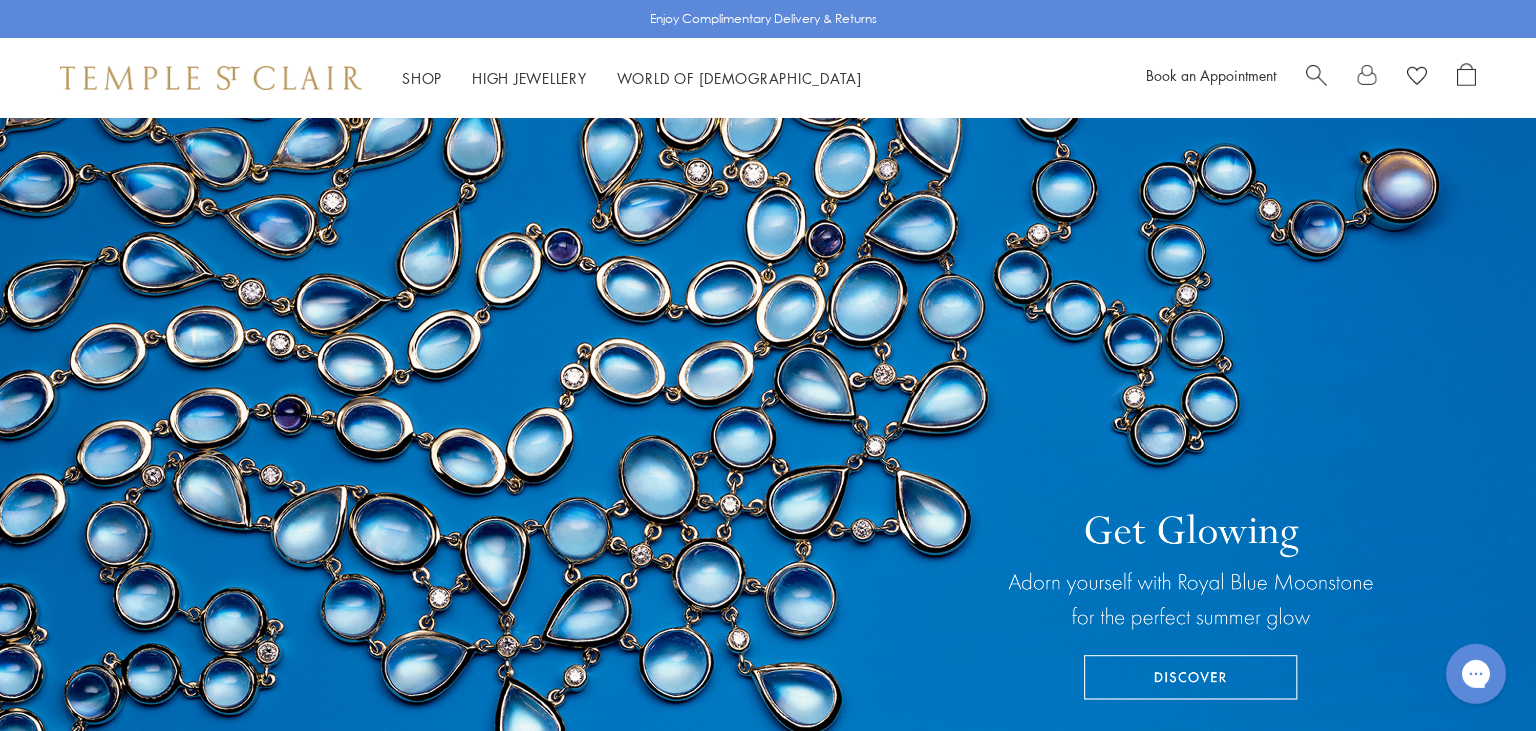 scroll, scrollTop: 0, scrollLeft: 0, axis: both 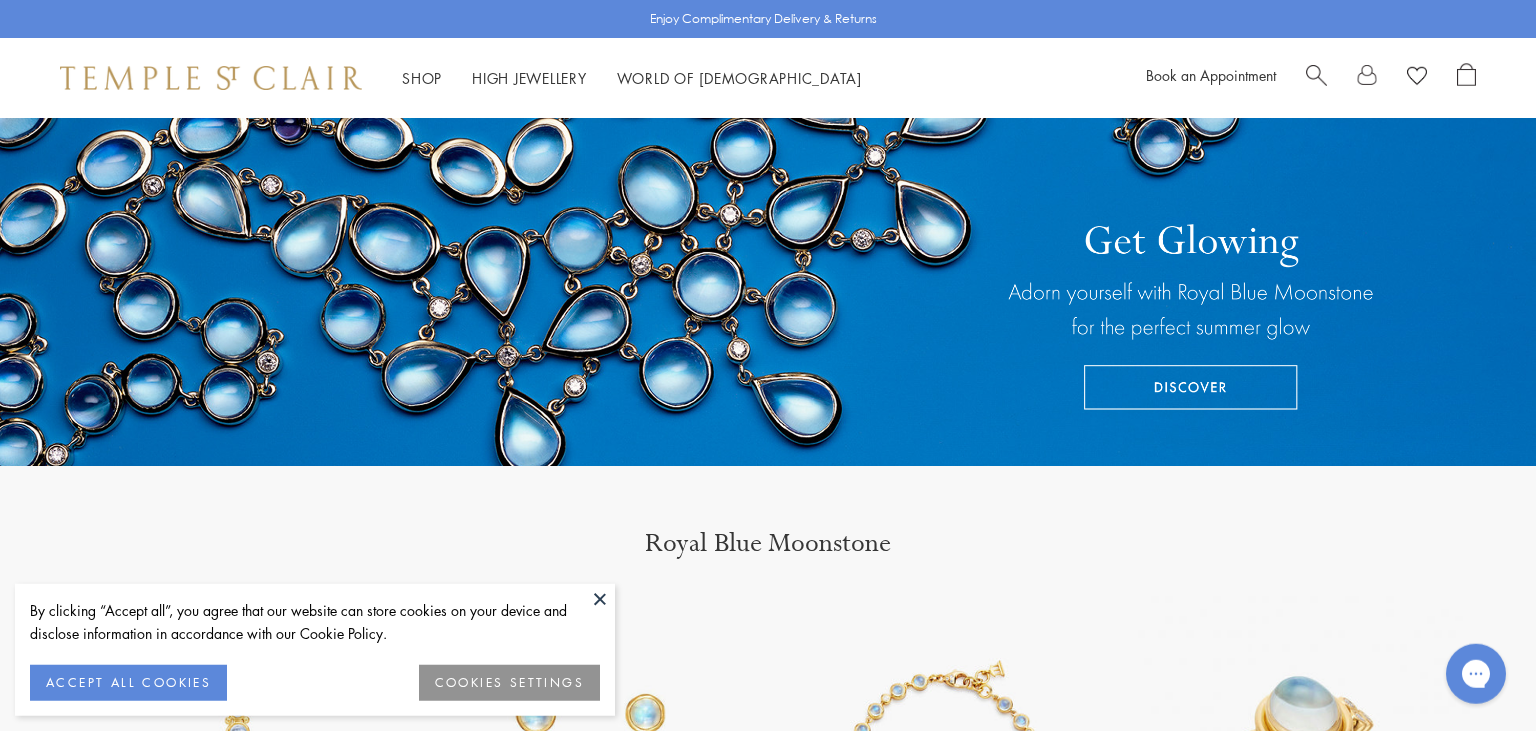 click at bounding box center (600, 599) 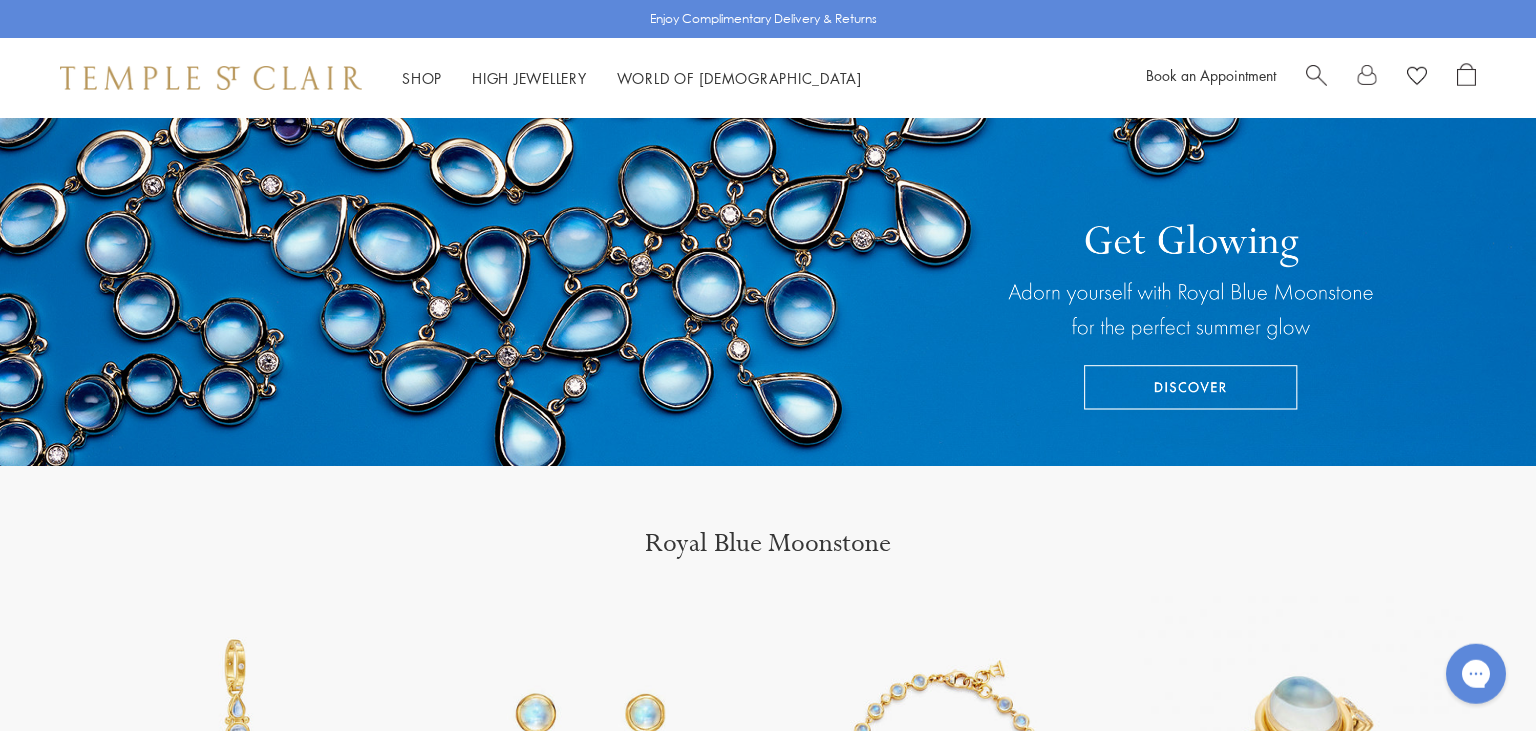 click at bounding box center [1316, 73] 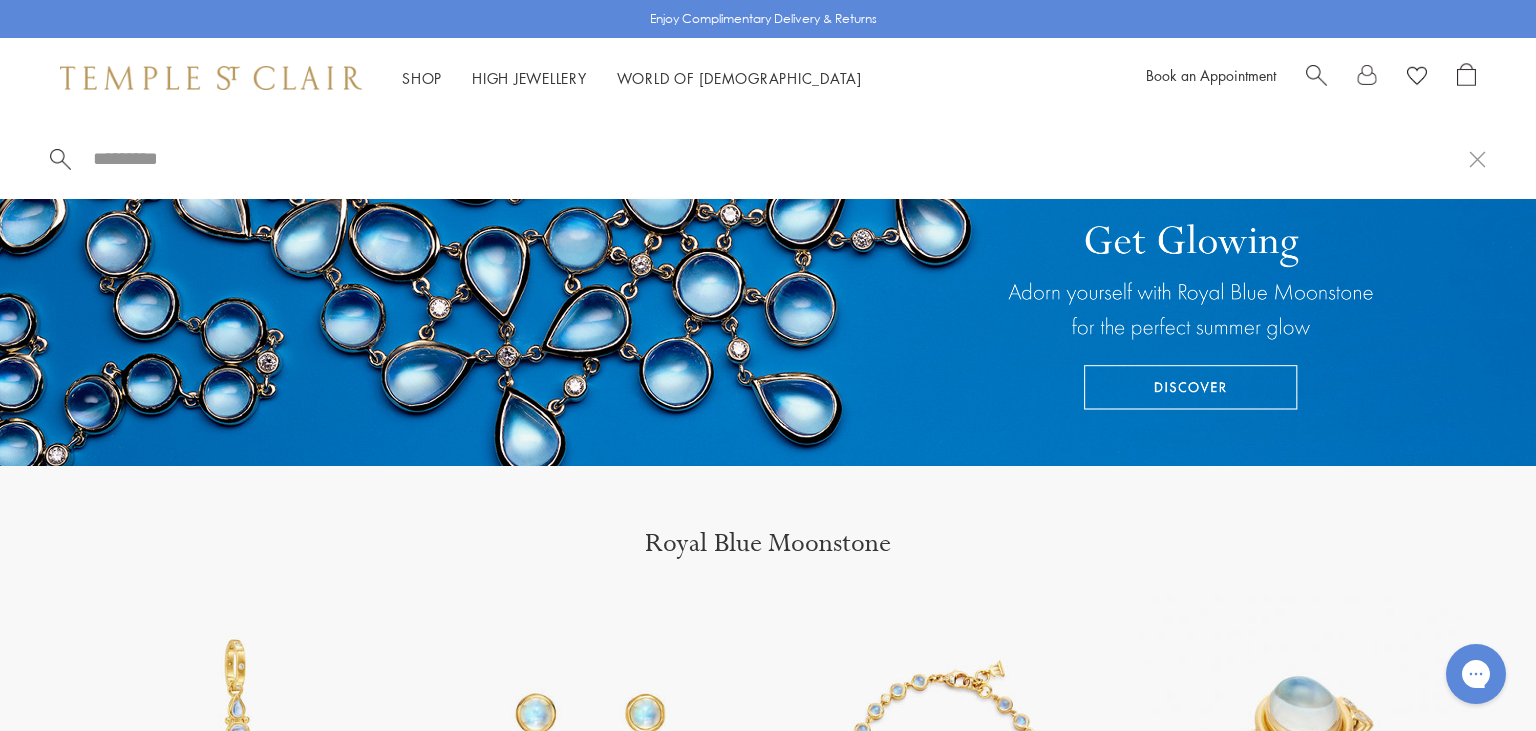 click at bounding box center (1316, 73) 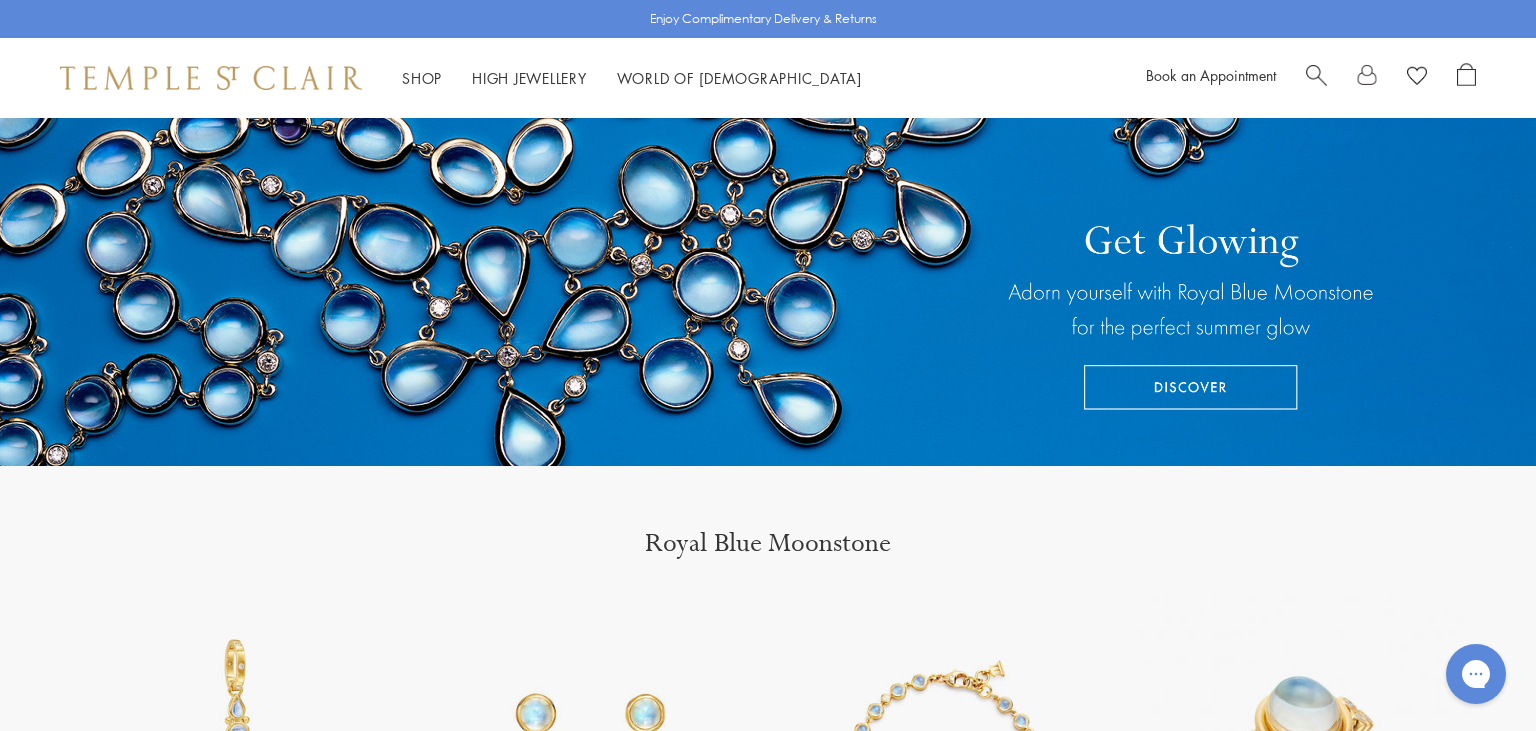 click at bounding box center [1316, 73] 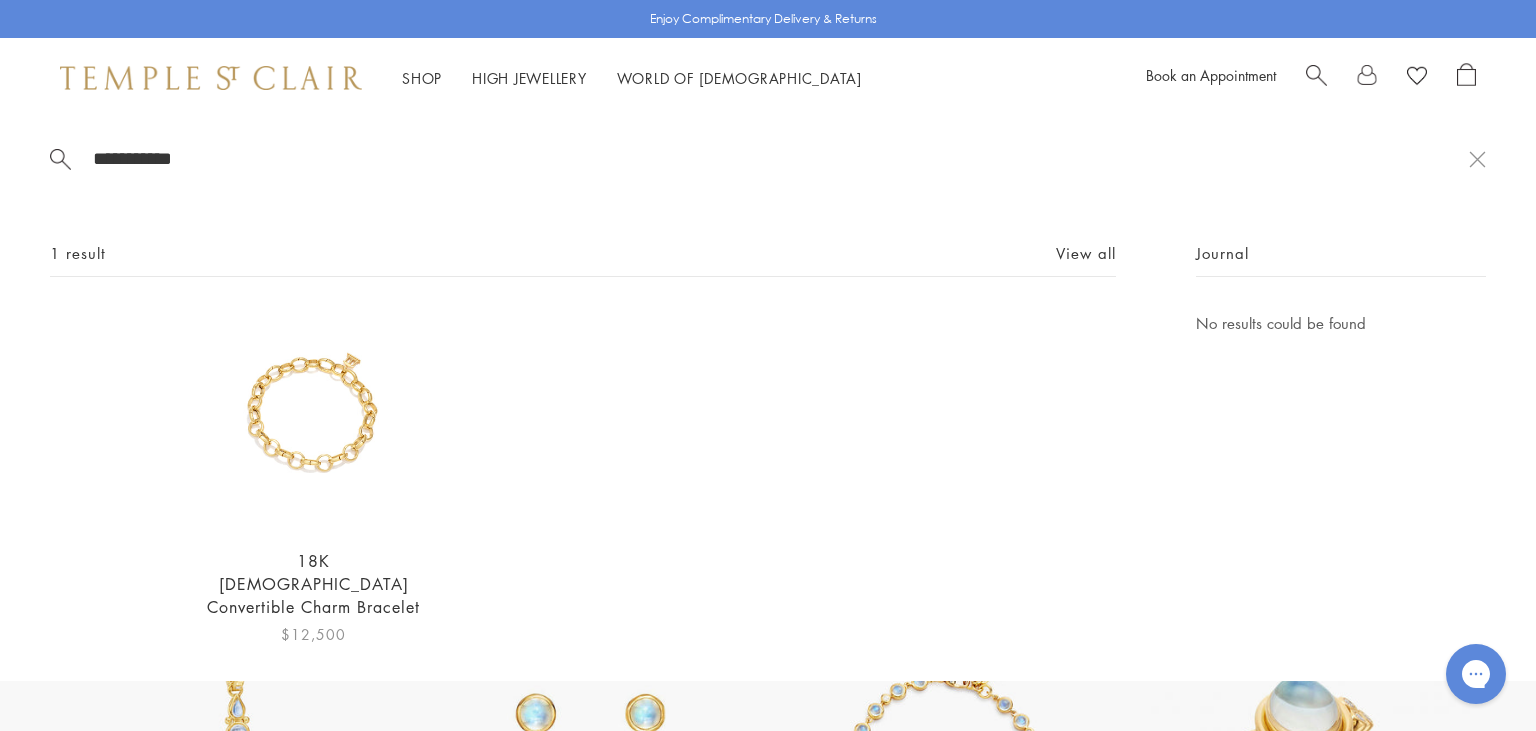 type on "**********" 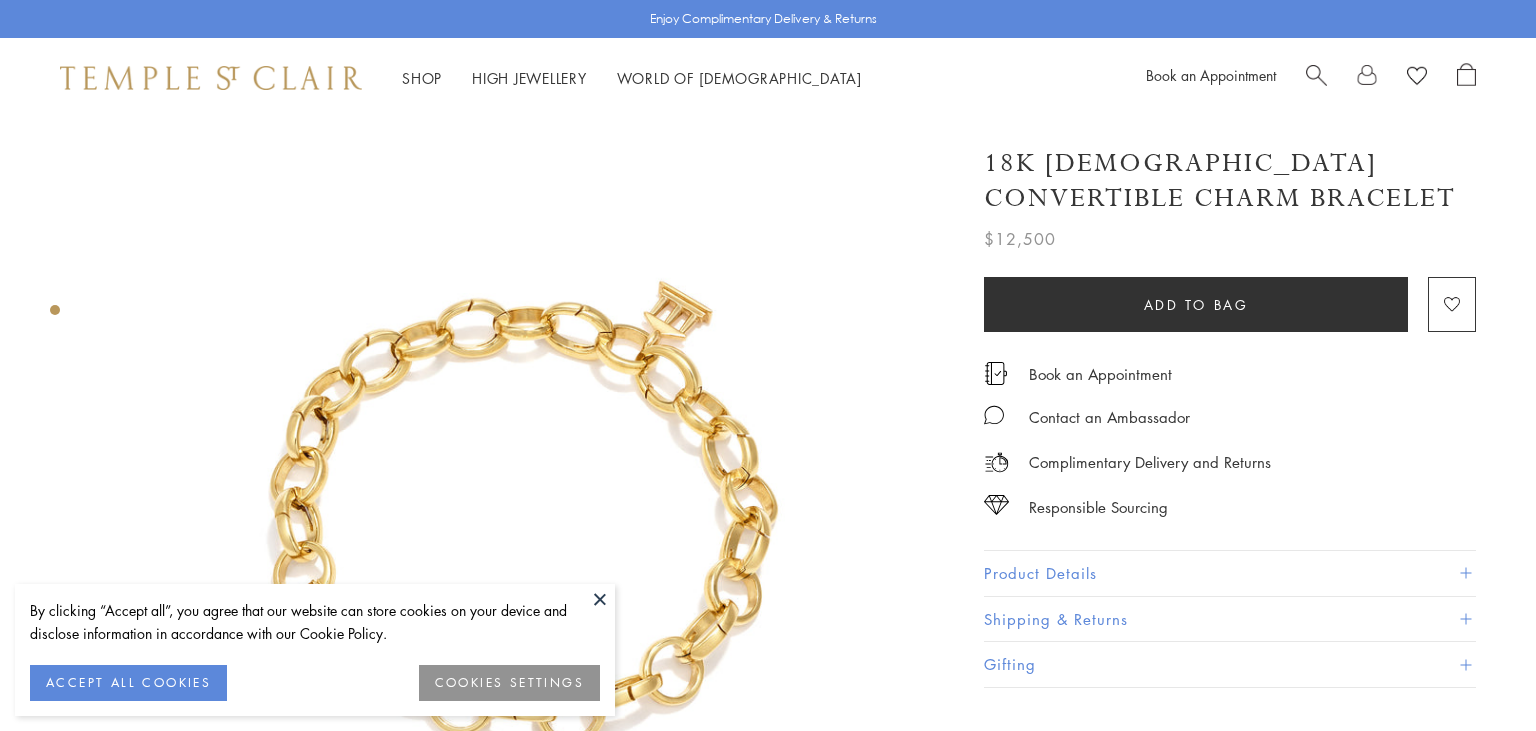 click on "Product Details" at bounding box center (1230, 573) 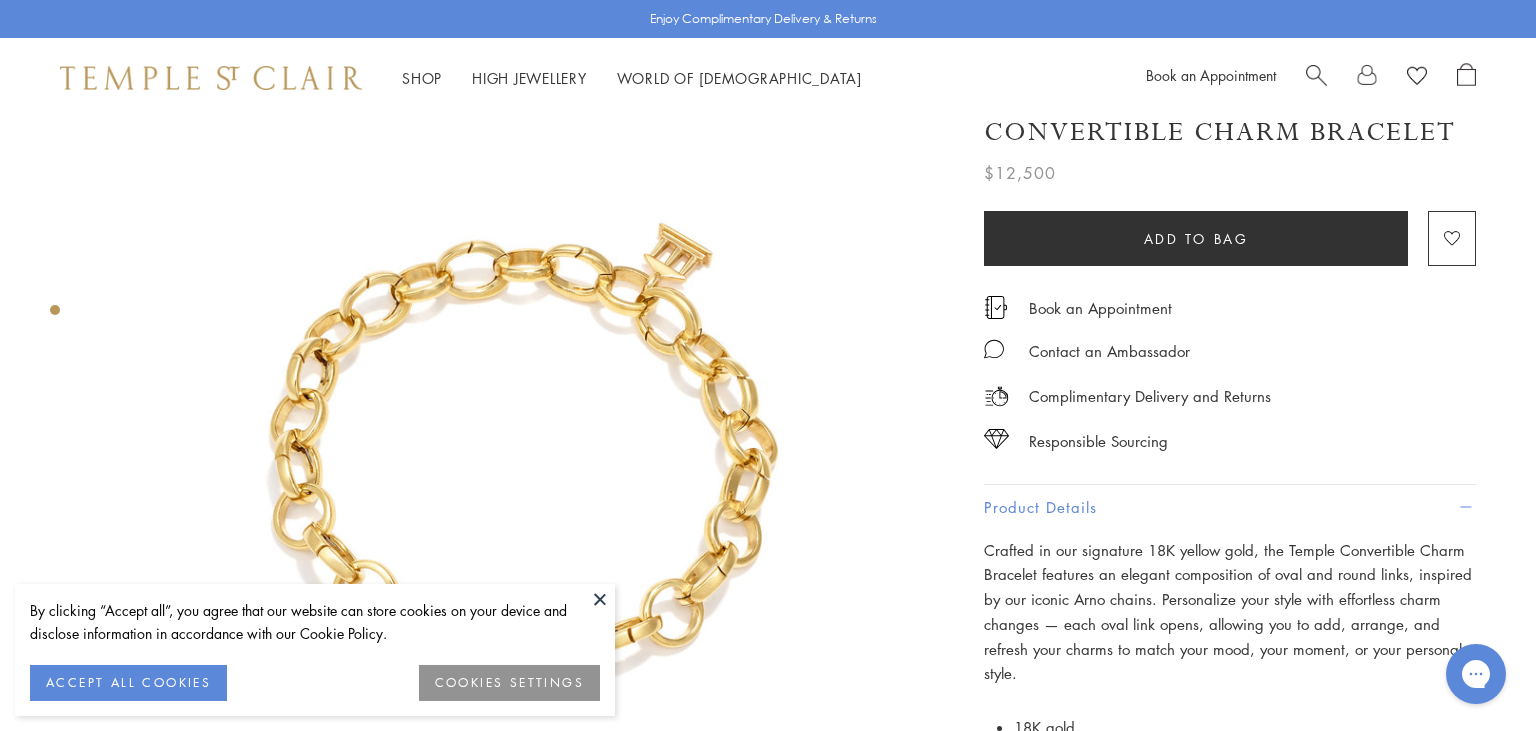 scroll, scrollTop: 68, scrollLeft: 0, axis: vertical 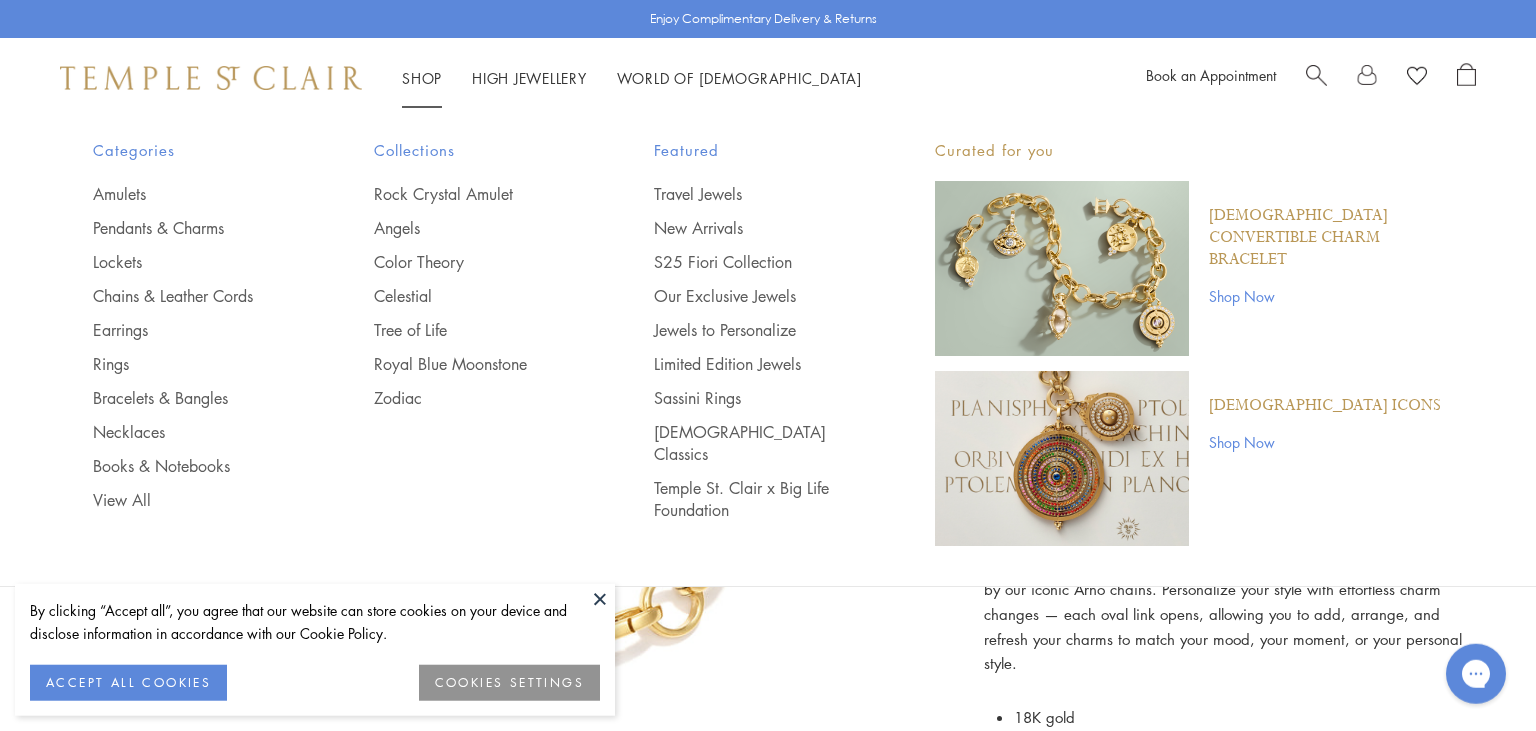 click at bounding box center (1062, 268) 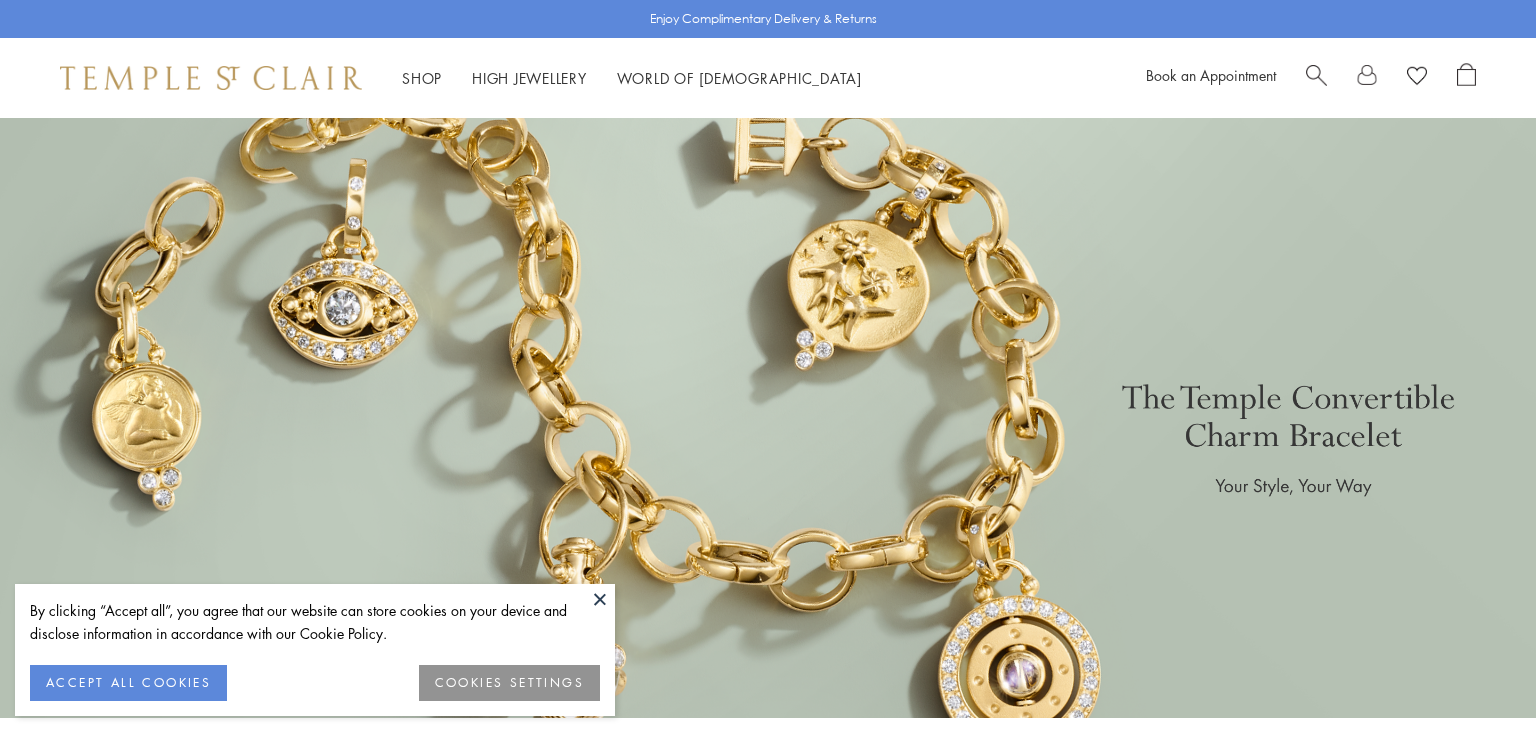scroll, scrollTop: 0, scrollLeft: 0, axis: both 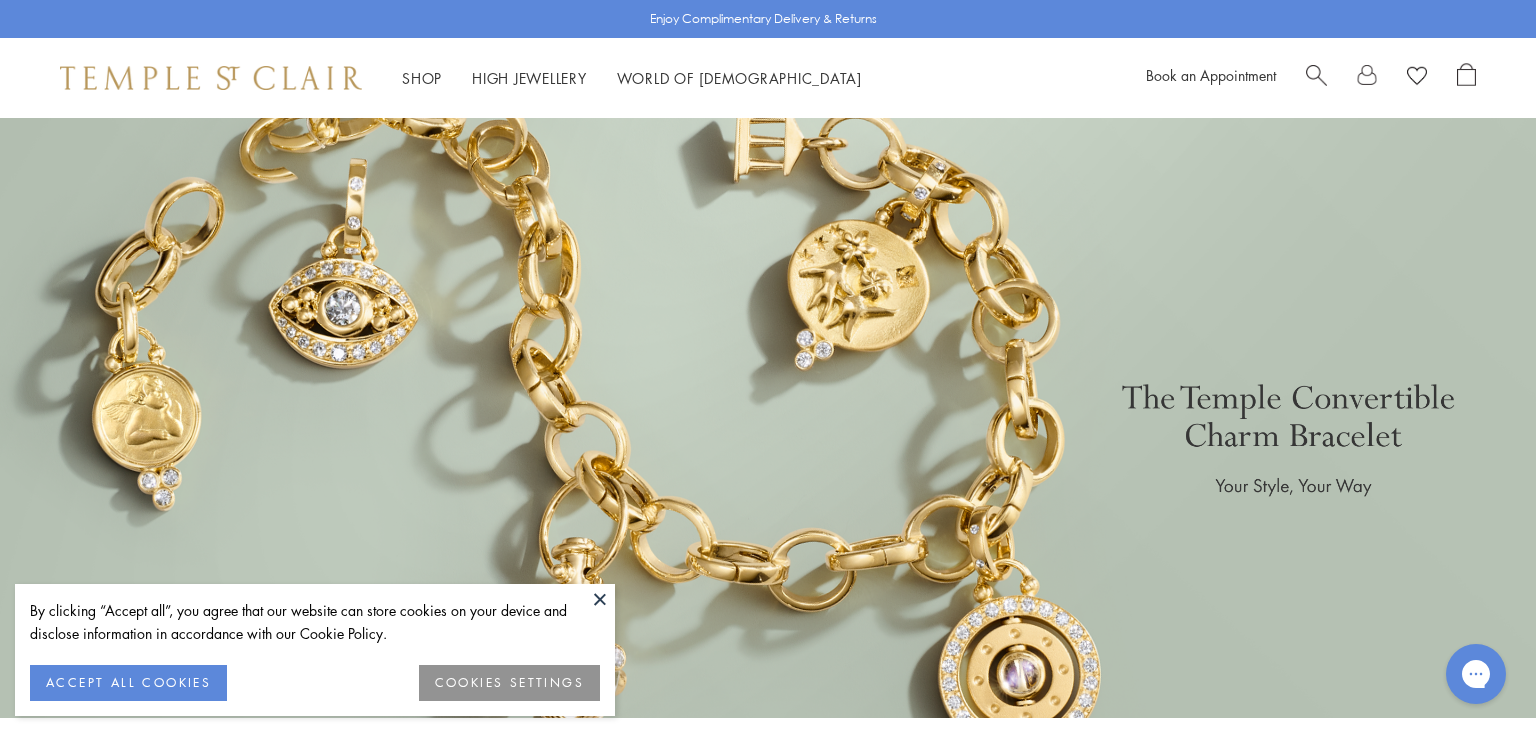 click at bounding box center (600, 599) 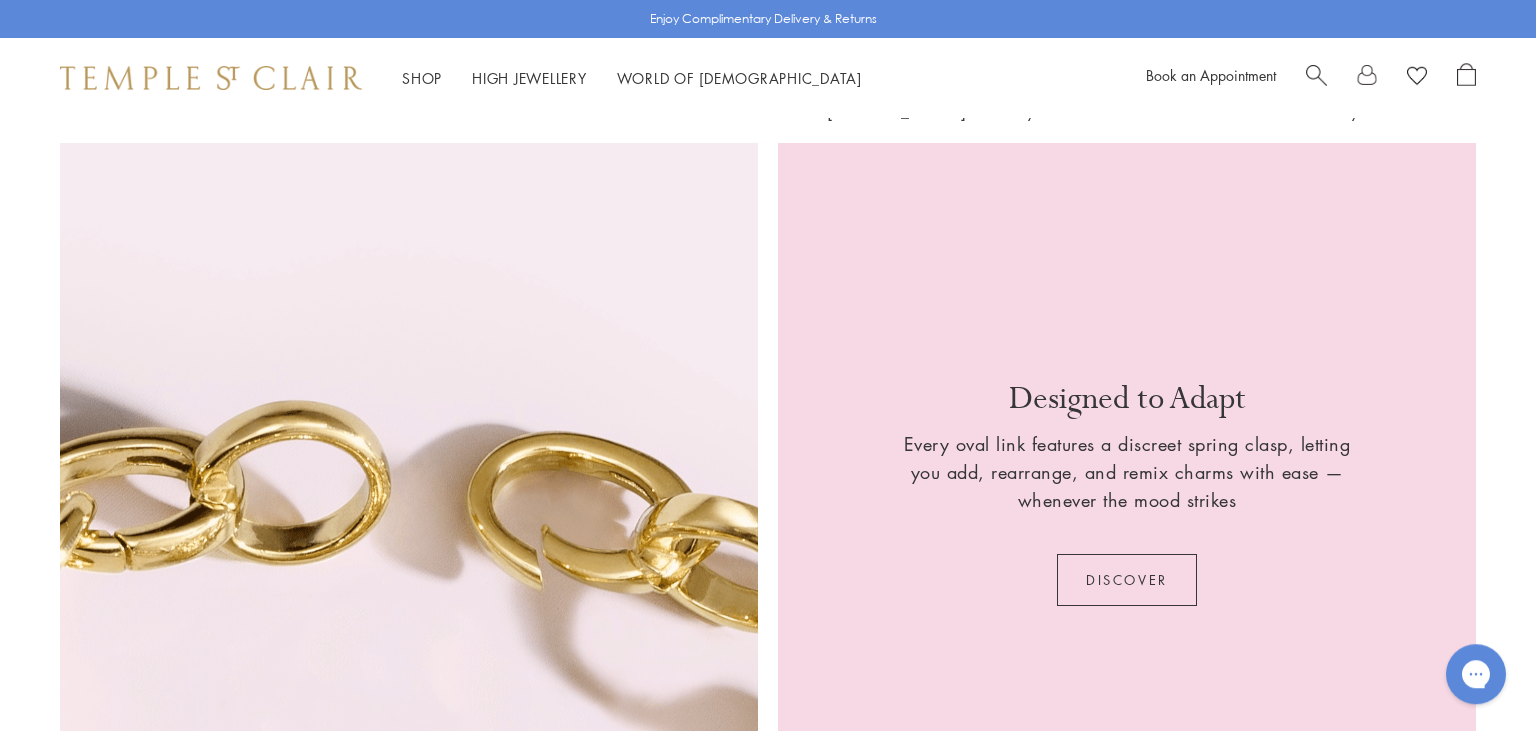 scroll, scrollTop: 3152, scrollLeft: 0, axis: vertical 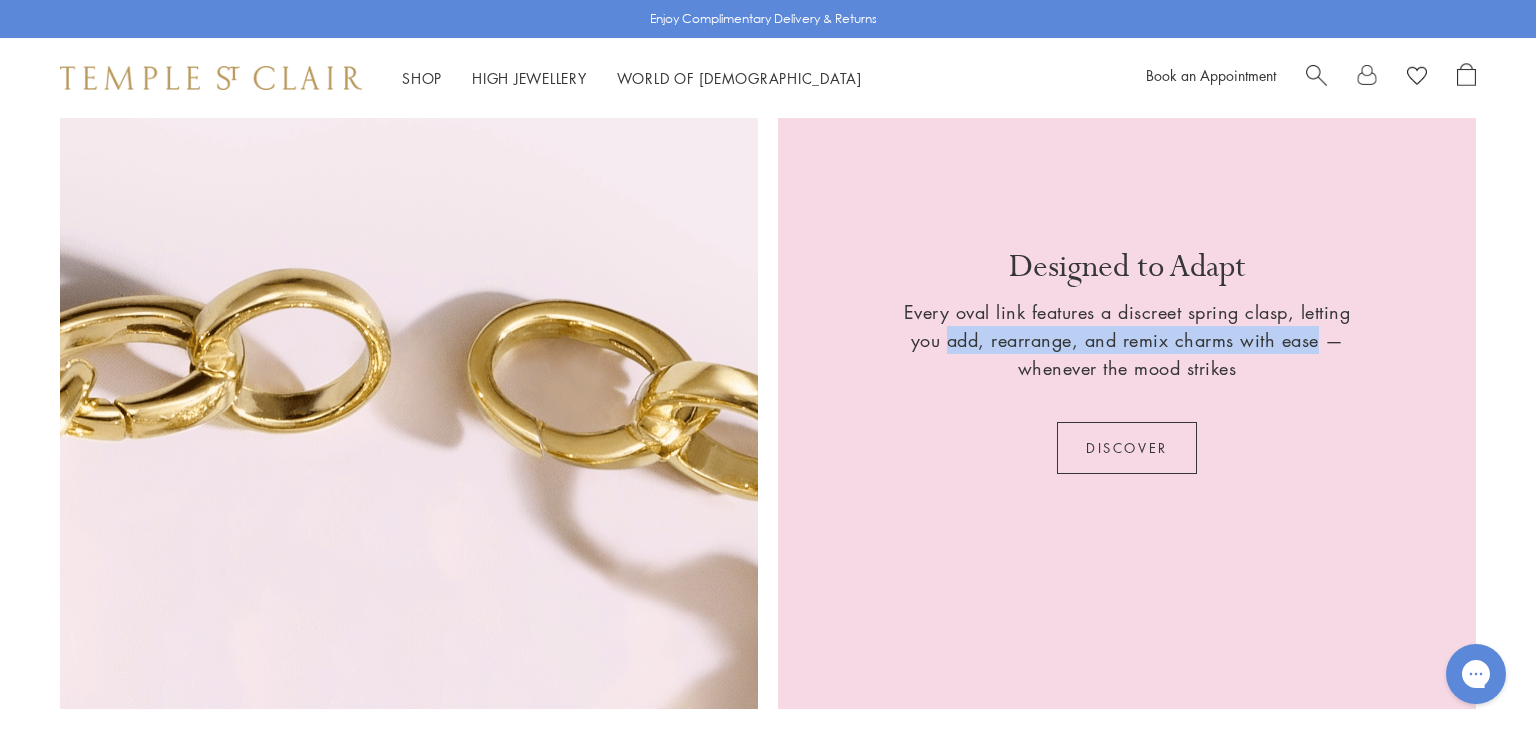 drag, startPoint x: 947, startPoint y: 345, endPoint x: 1318, endPoint y: 343, distance: 371.0054 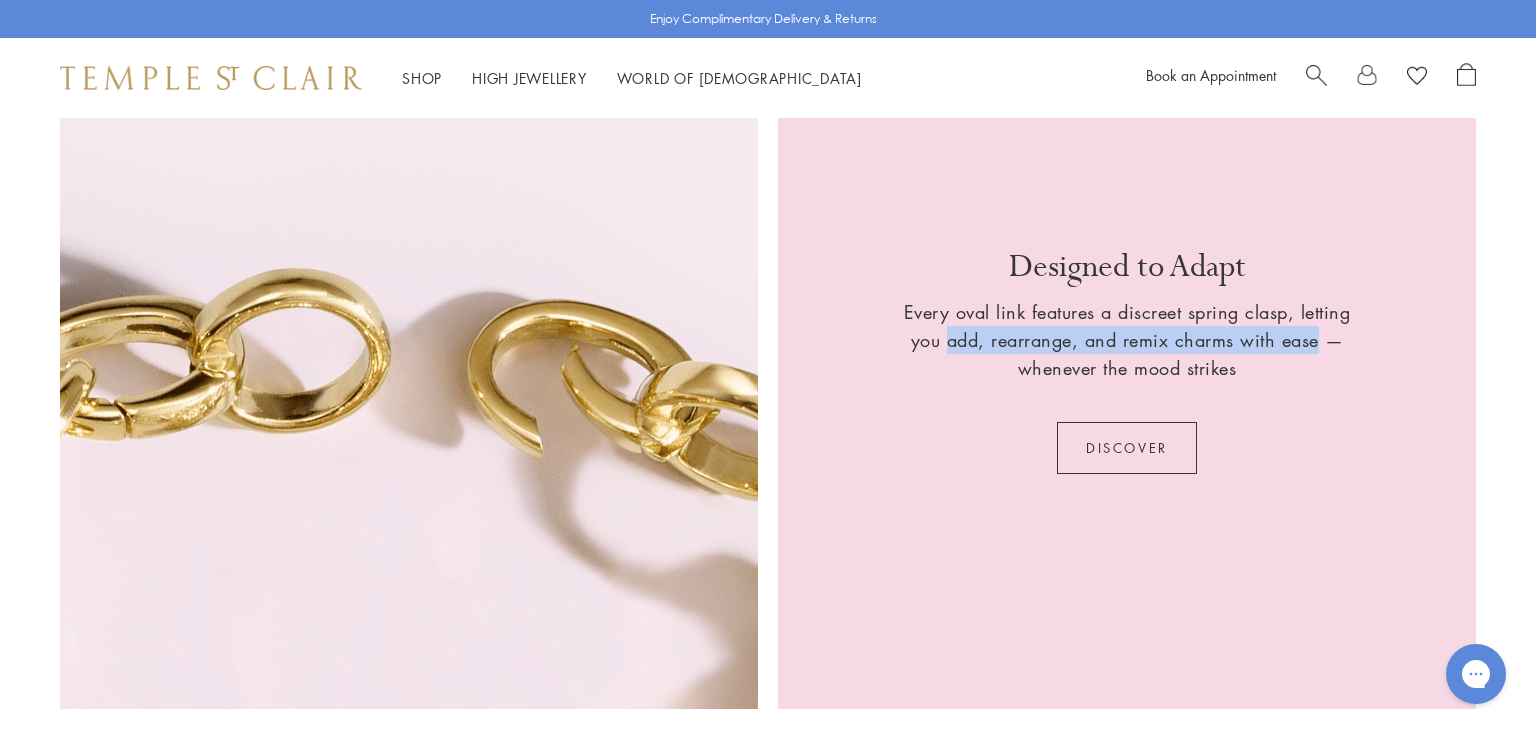 click on "Every oval link features a discreet spring clasp, letting you add, rearrange, and remix charms with ease — whenever the mood strikes" at bounding box center (1127, 340) 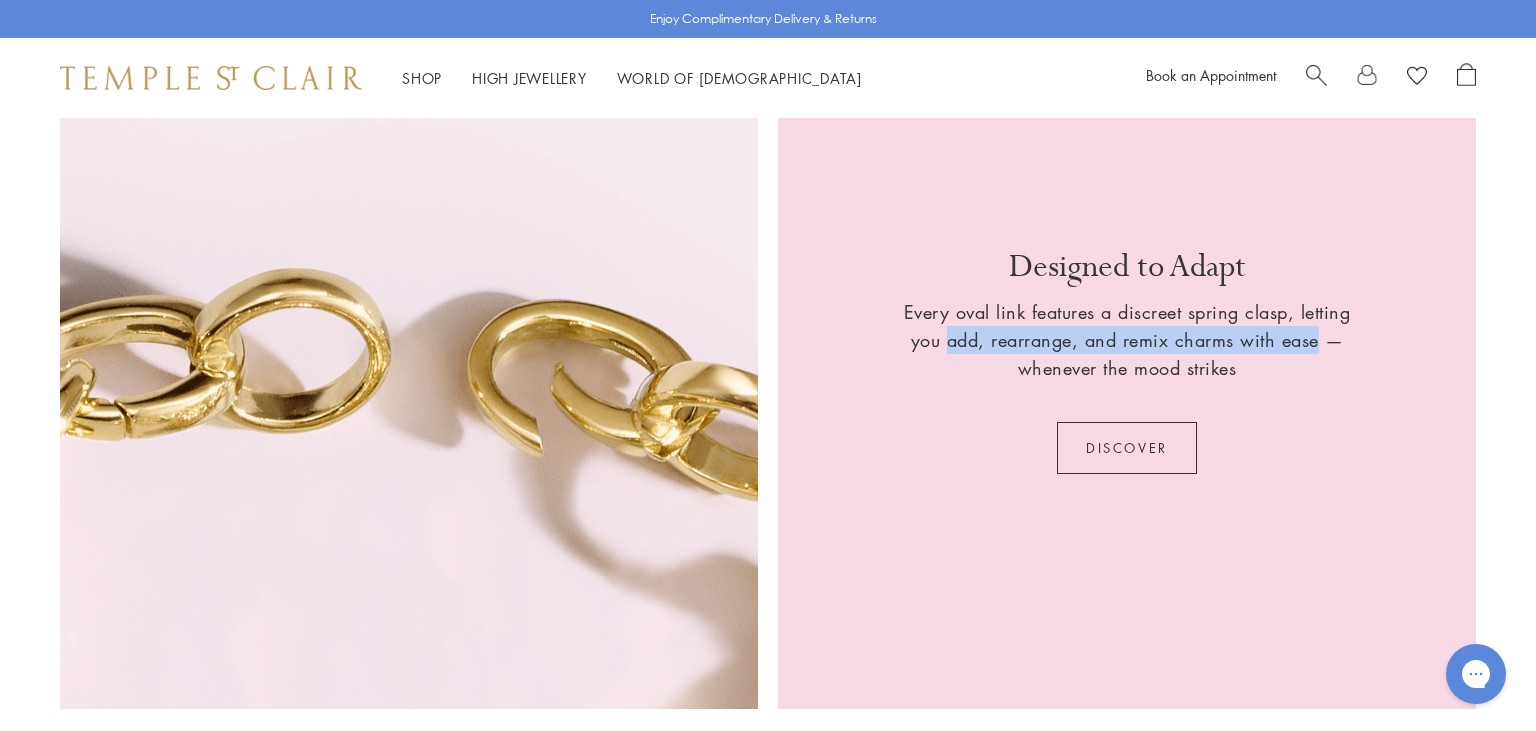 copy on "add, rearrange, and remix charms with ease" 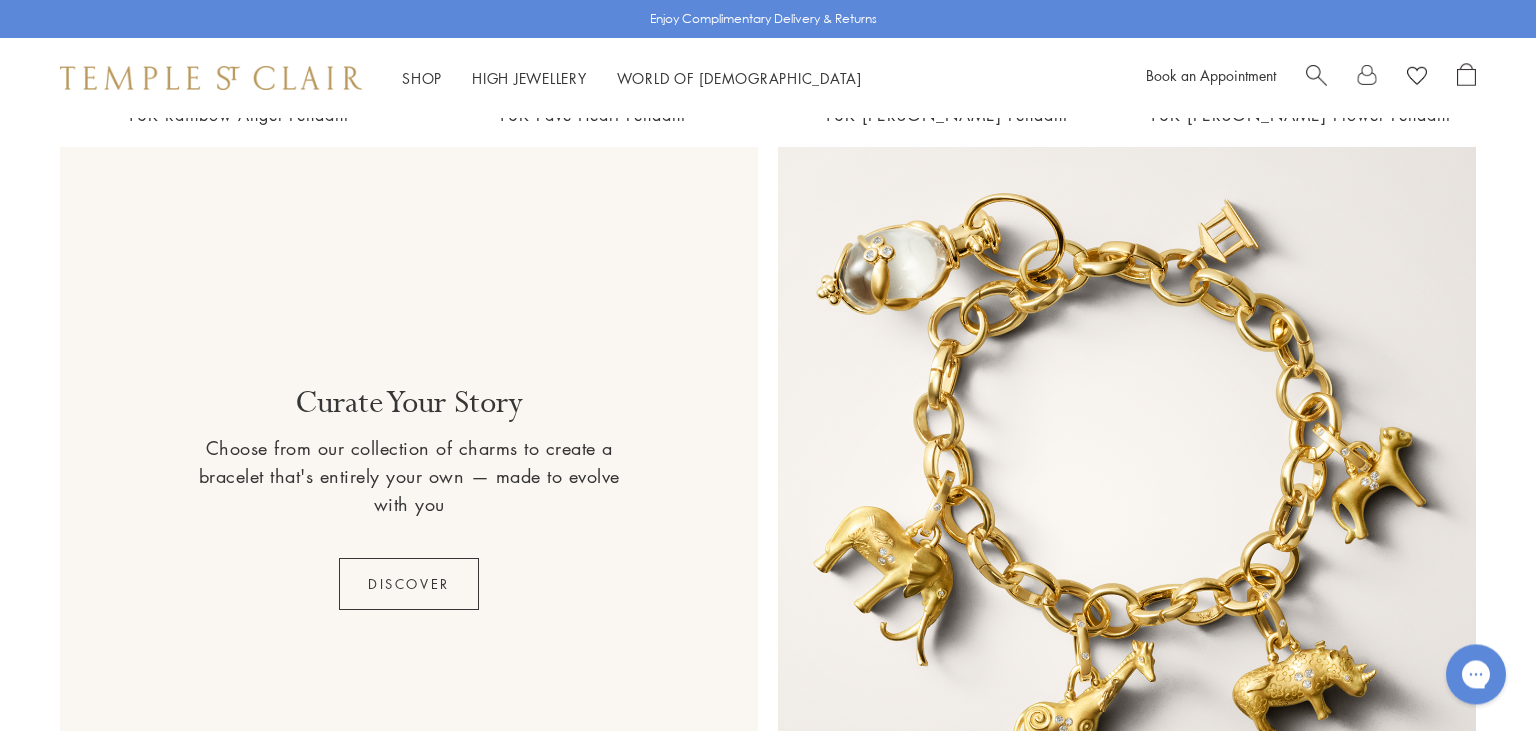 scroll, scrollTop: 4613, scrollLeft: 0, axis: vertical 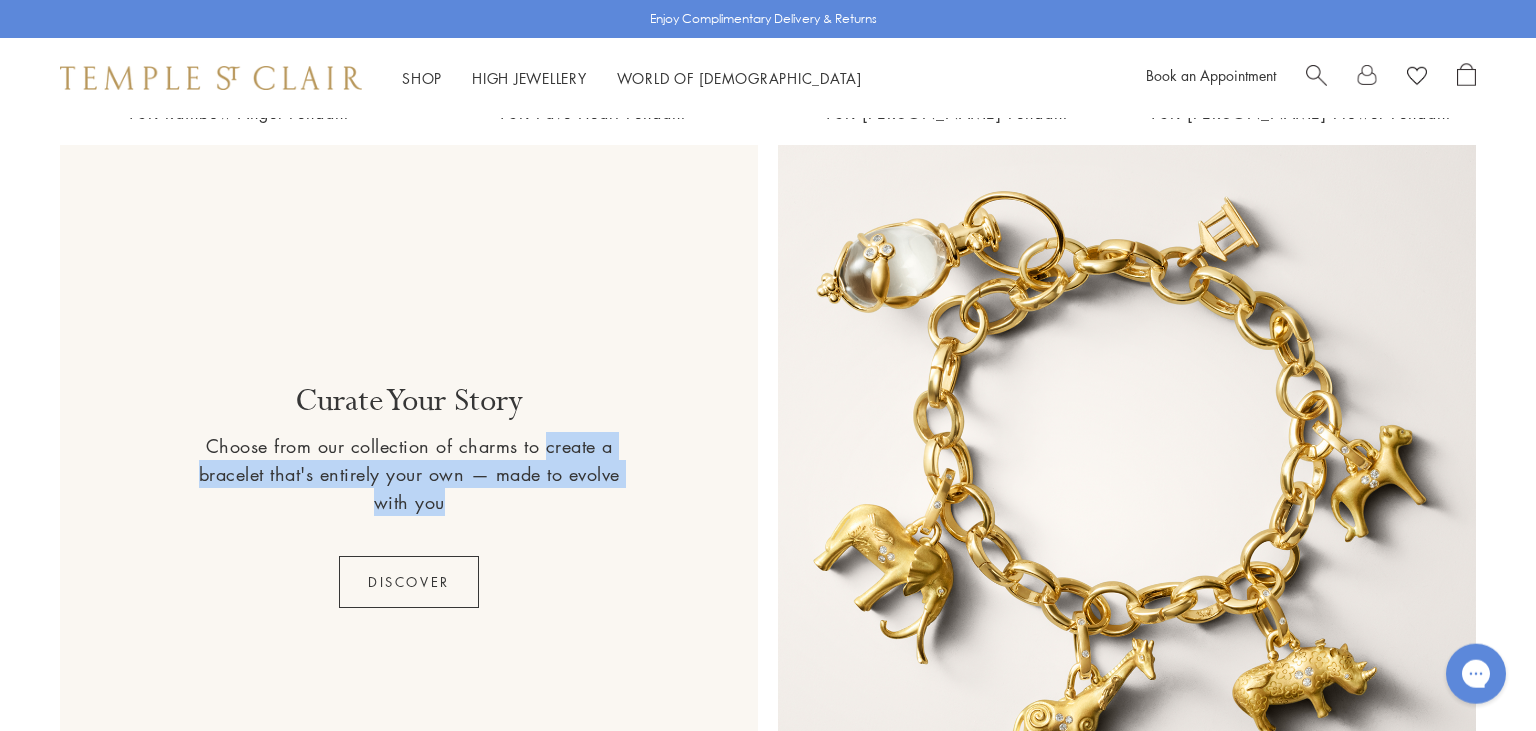 drag, startPoint x: 545, startPoint y: 459, endPoint x: 462, endPoint y: 496, distance: 90.873535 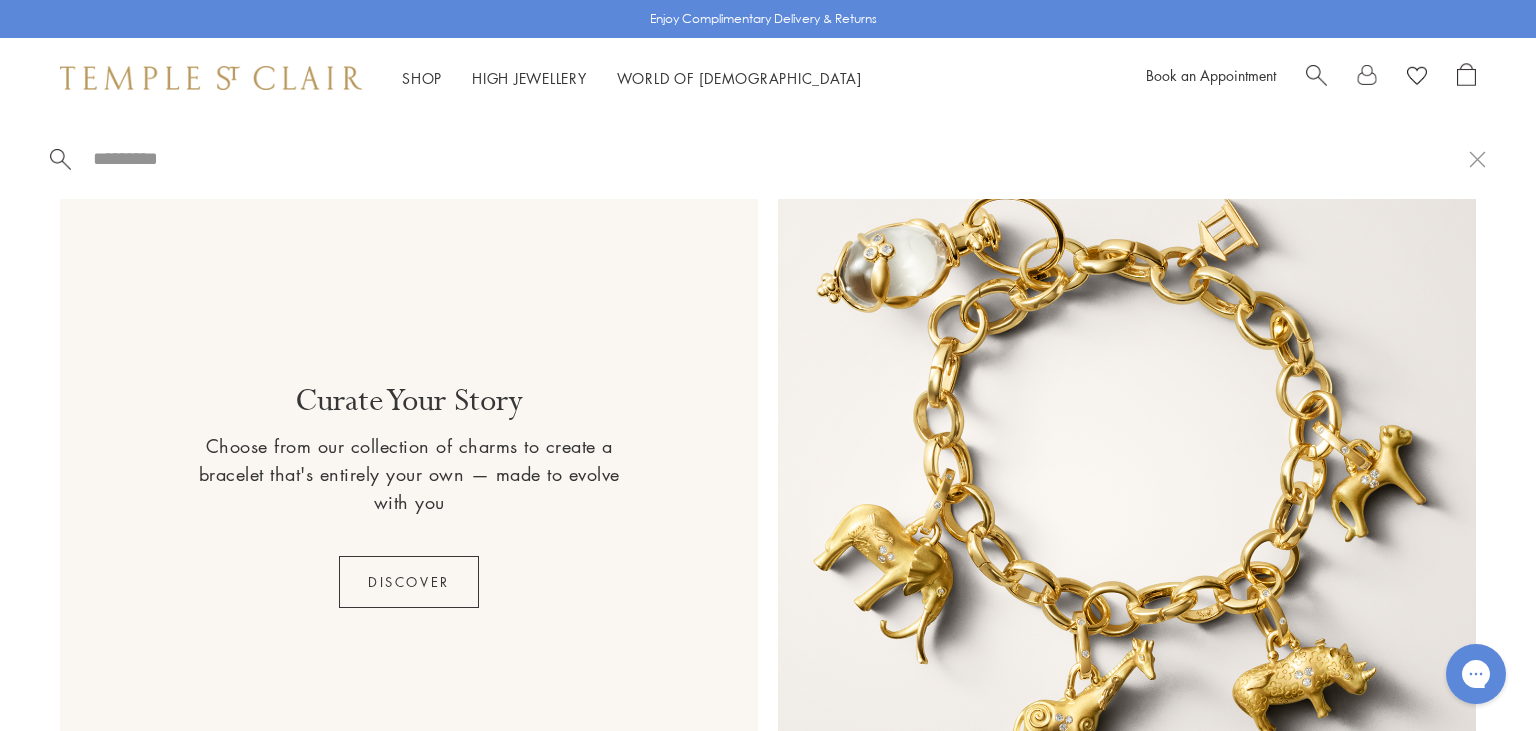 click on "Shop Shop" at bounding box center [422, 78] 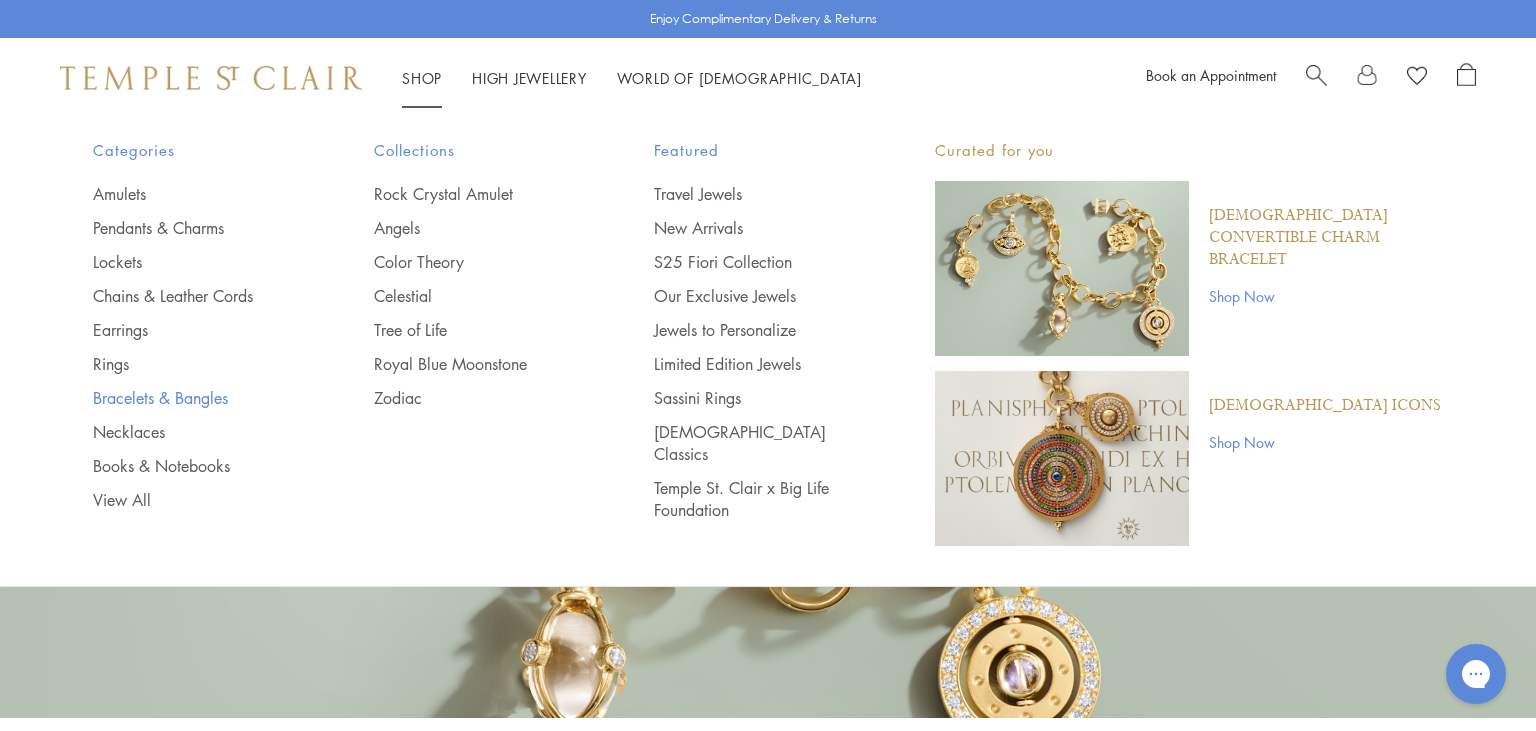 click on "Bracelets & Bangles" at bounding box center (193, 398) 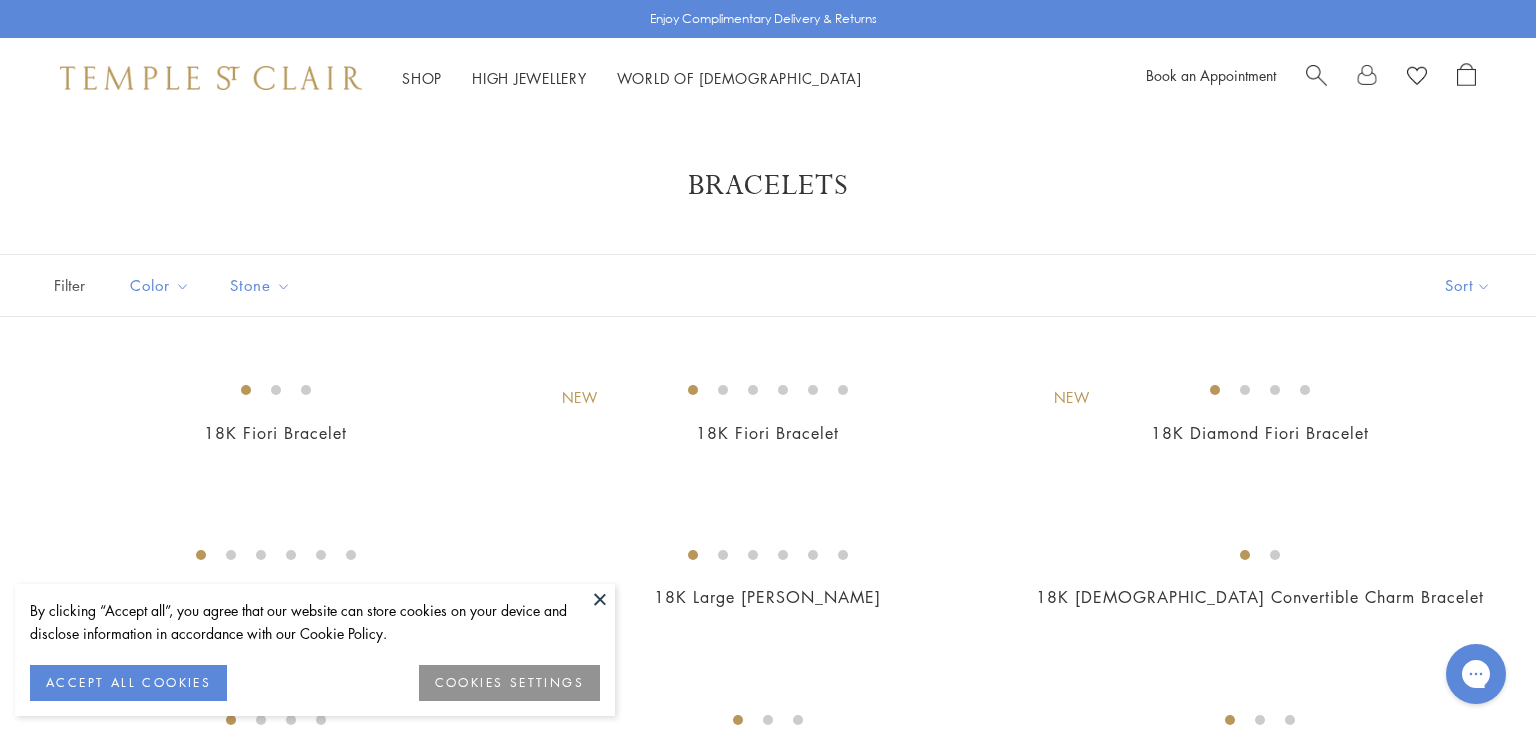 scroll, scrollTop: 0, scrollLeft: 0, axis: both 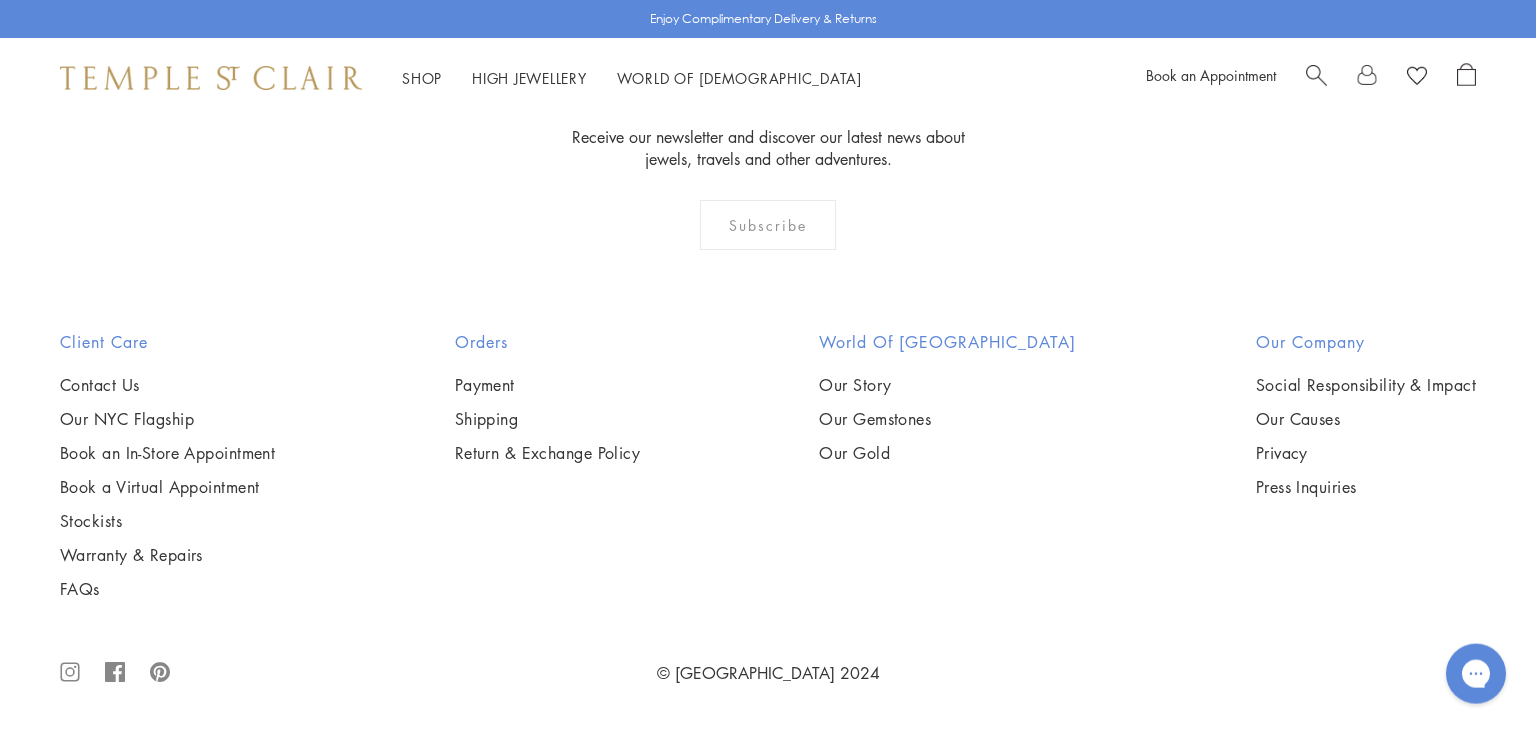 click at bounding box center [0, 0] 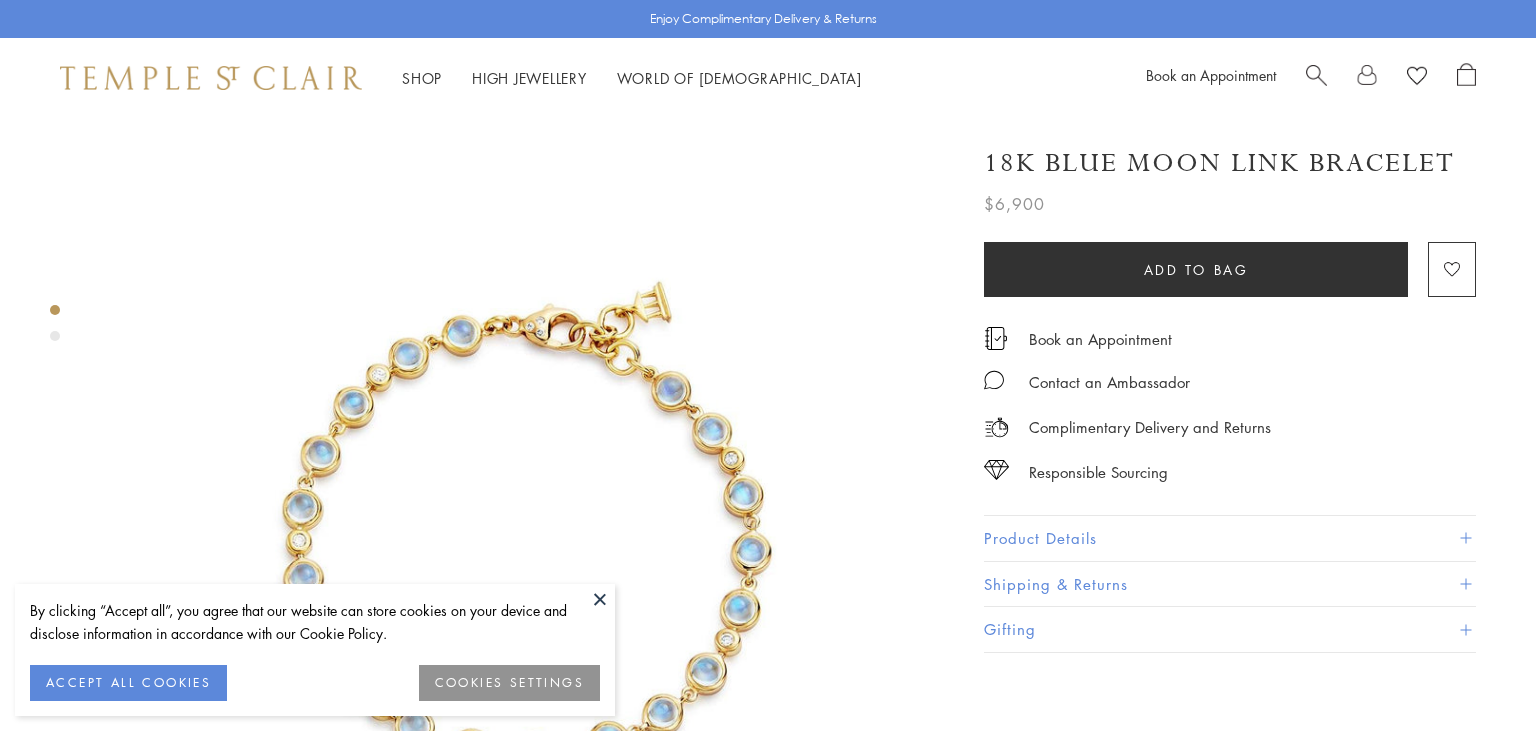 scroll, scrollTop: 0, scrollLeft: 0, axis: both 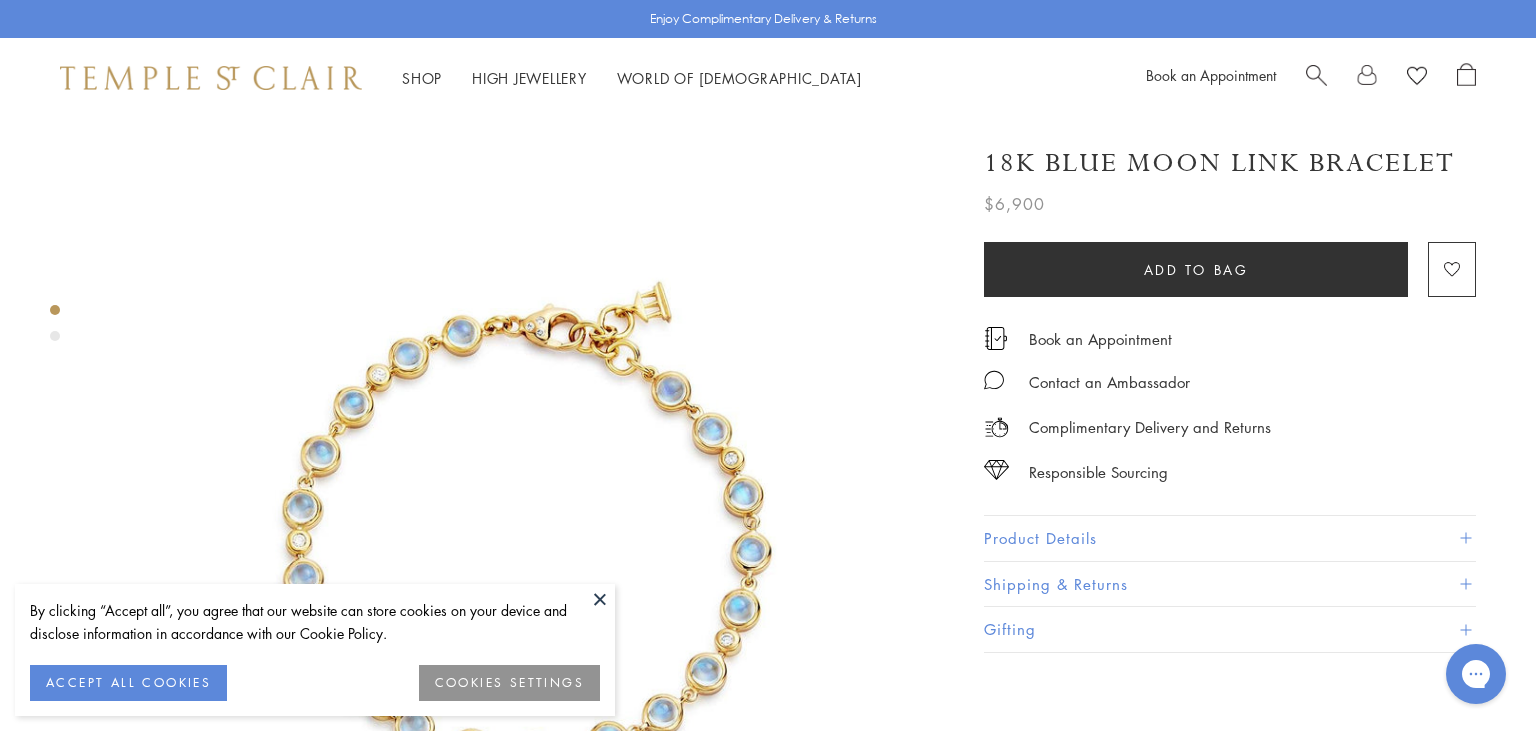 click on "Product Details" at bounding box center [1230, 538] 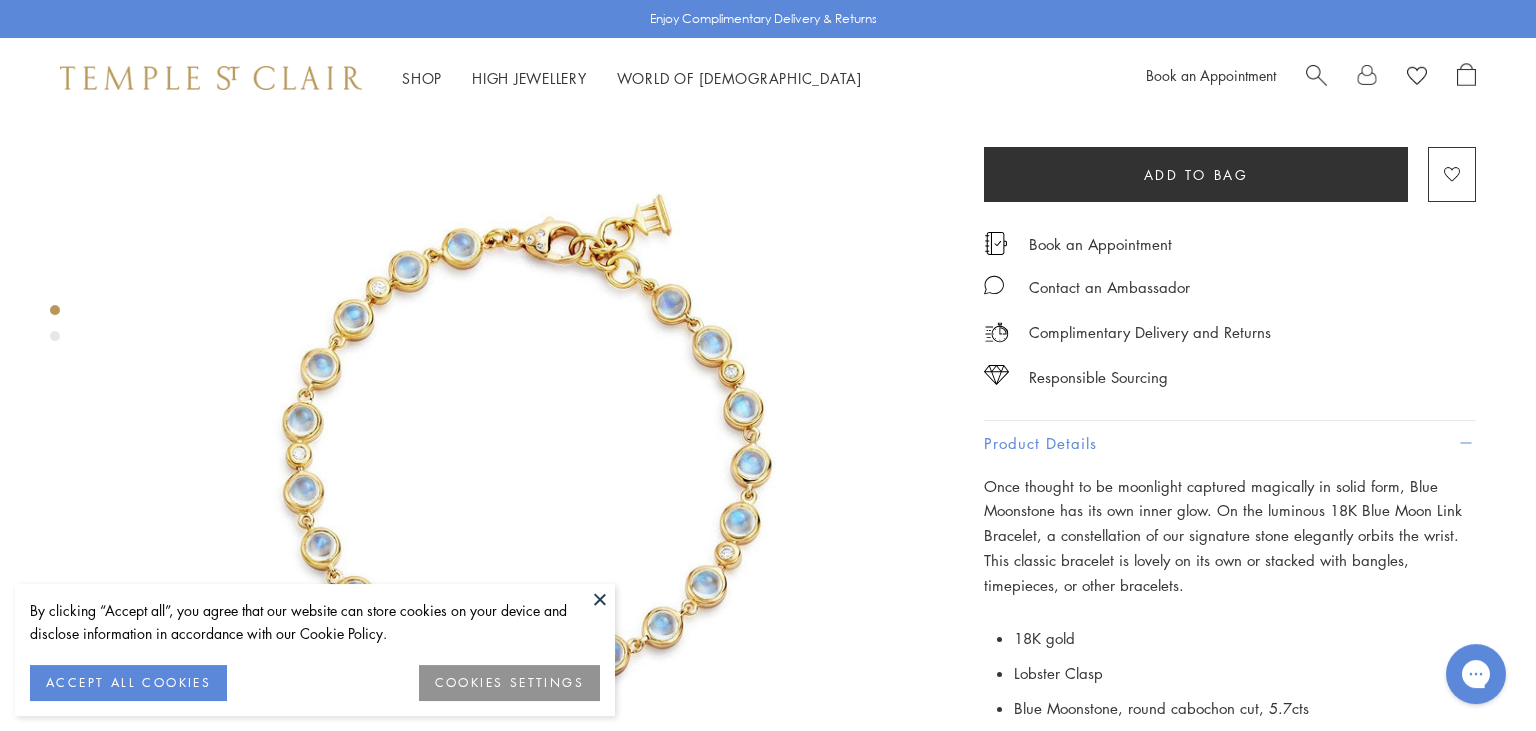 scroll, scrollTop: 117, scrollLeft: 0, axis: vertical 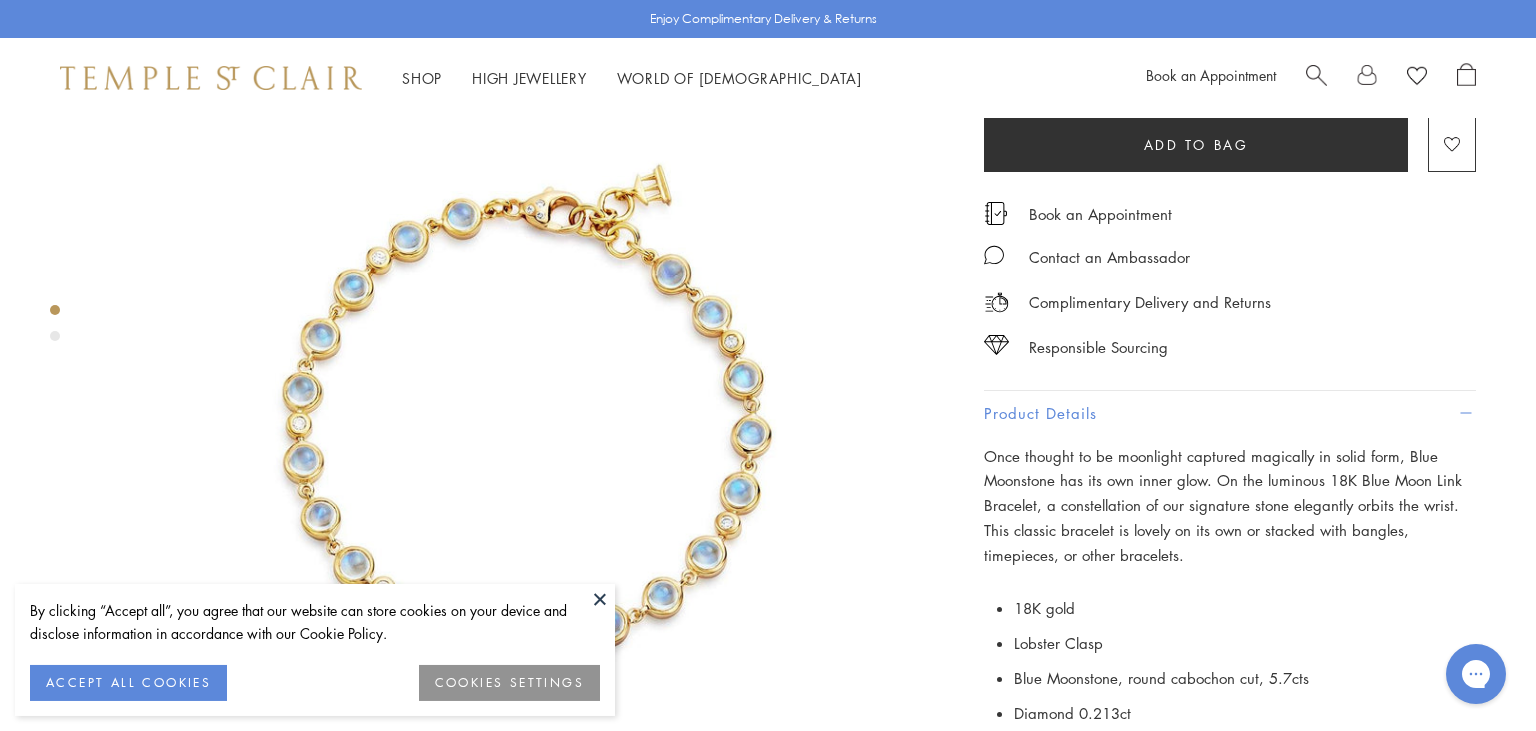 click at bounding box center (600, 599) 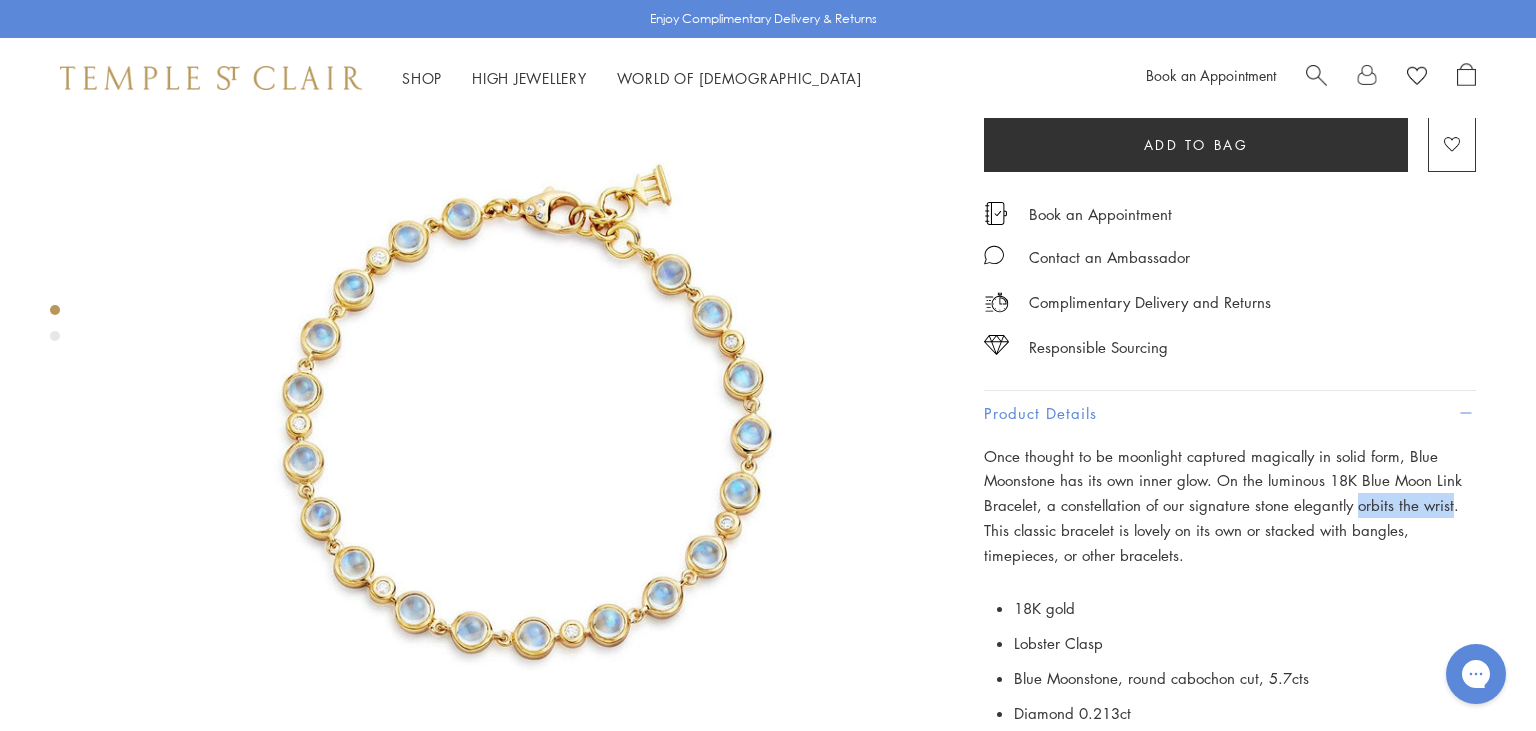 drag, startPoint x: 1351, startPoint y: 499, endPoint x: 1446, endPoint y: 501, distance: 95.02105 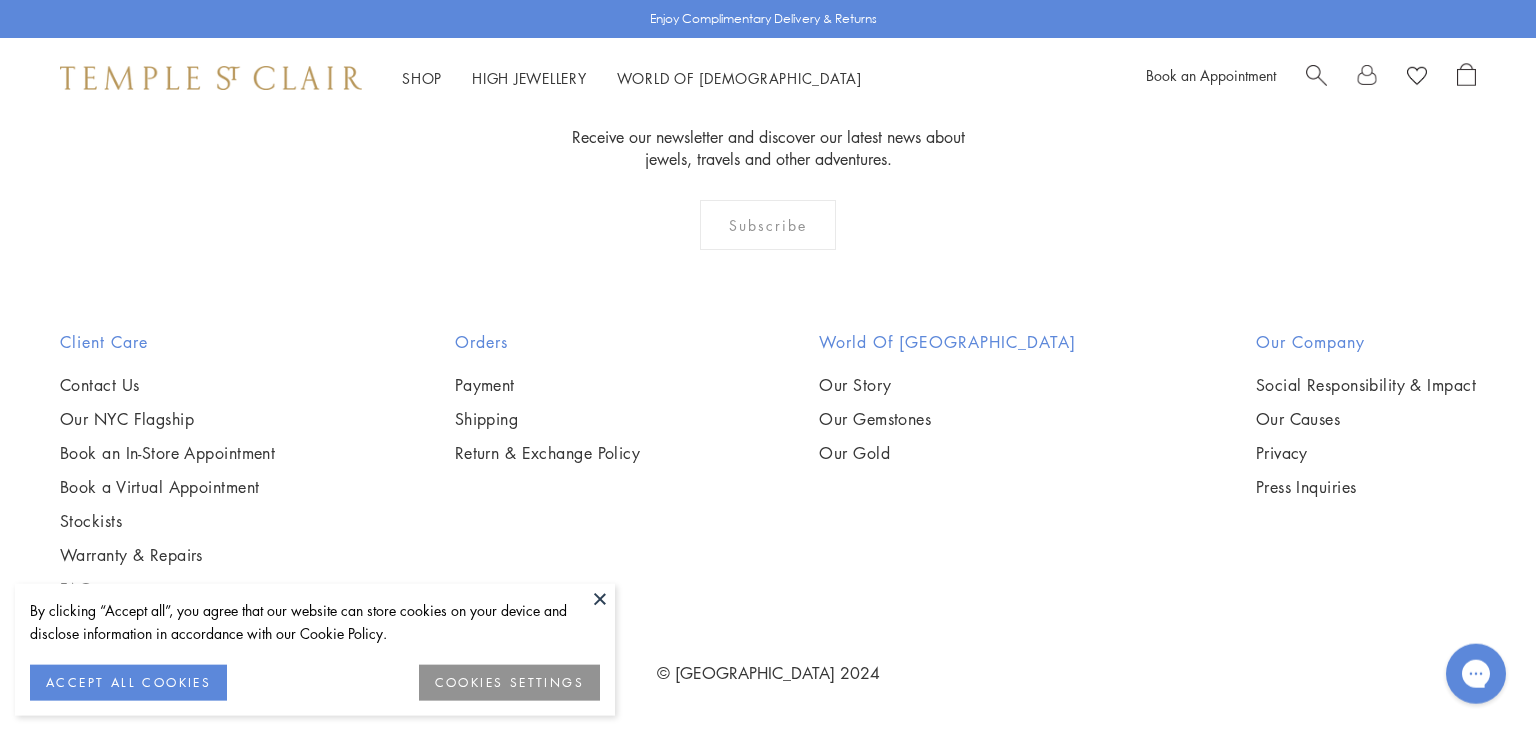 scroll, scrollTop: 5421, scrollLeft: 0, axis: vertical 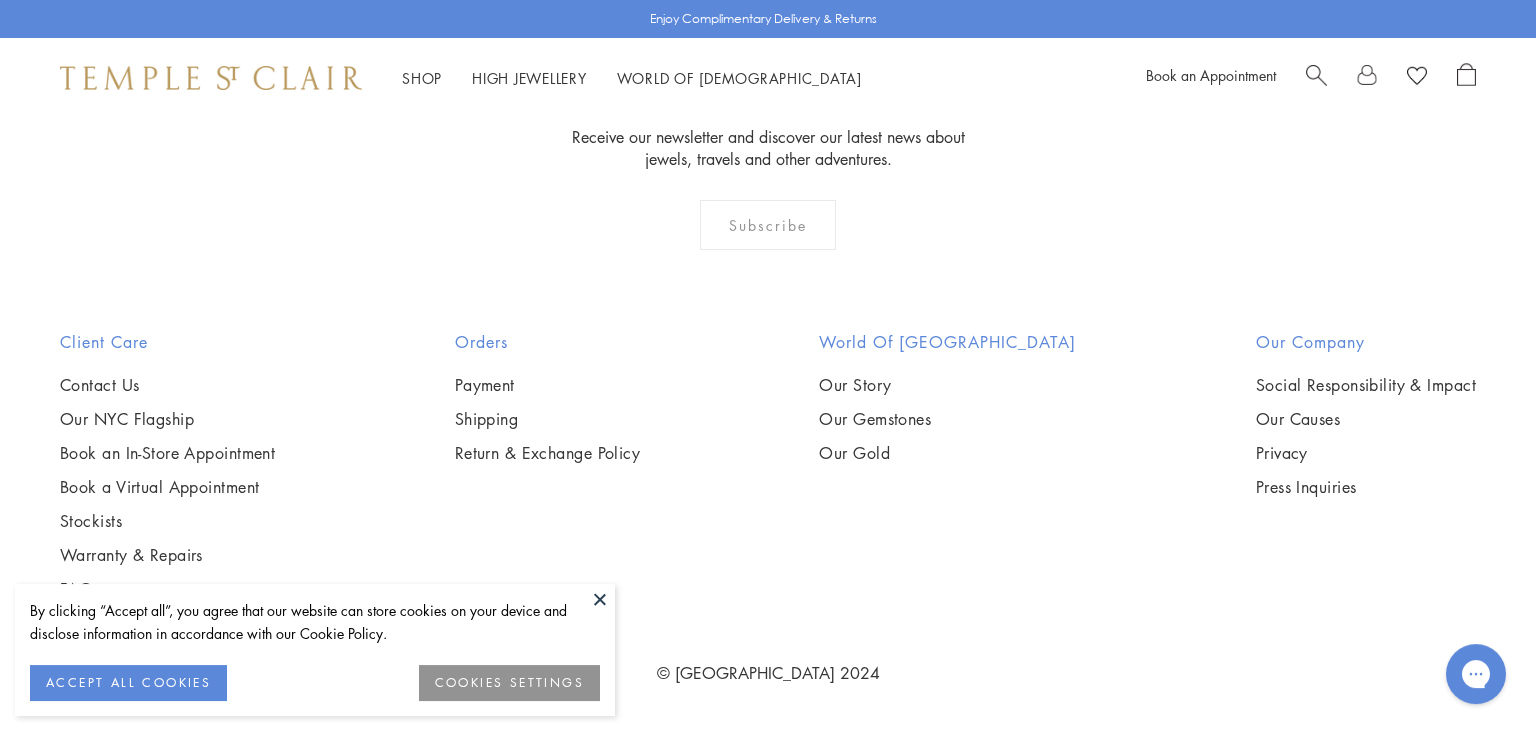 click at bounding box center (0, 0) 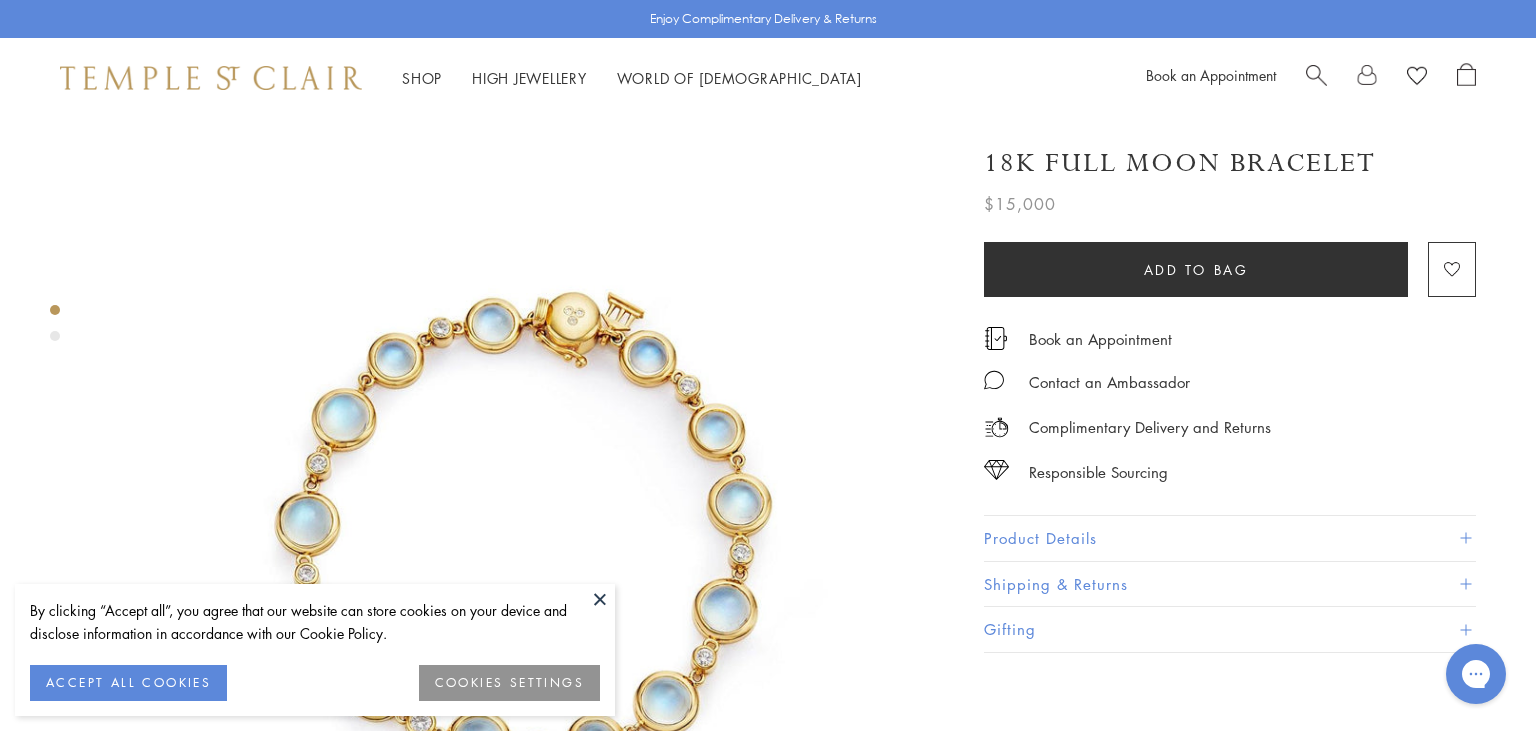 scroll, scrollTop: 0, scrollLeft: 0, axis: both 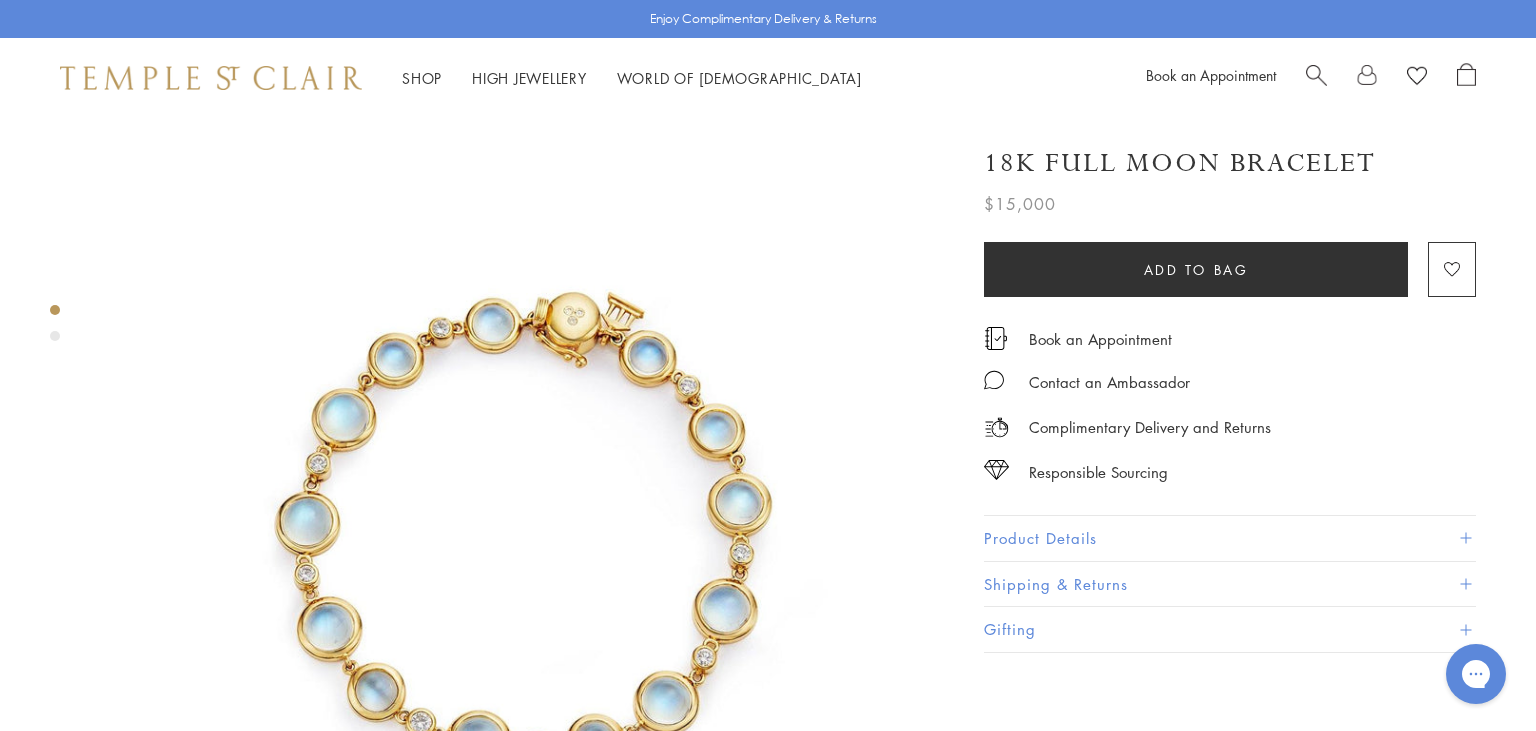 click on "Product Details" at bounding box center [1230, 538] 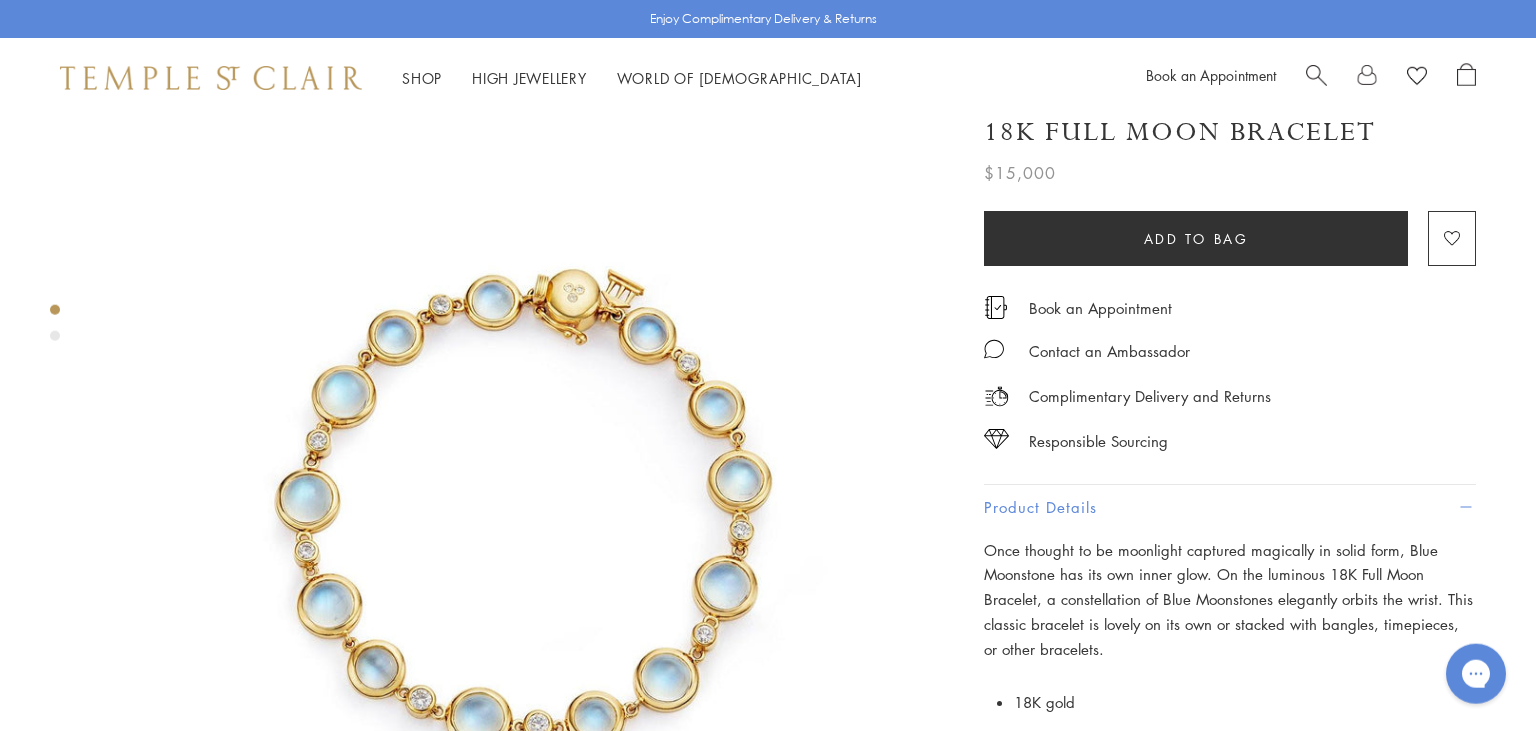 scroll, scrollTop: 24, scrollLeft: 0, axis: vertical 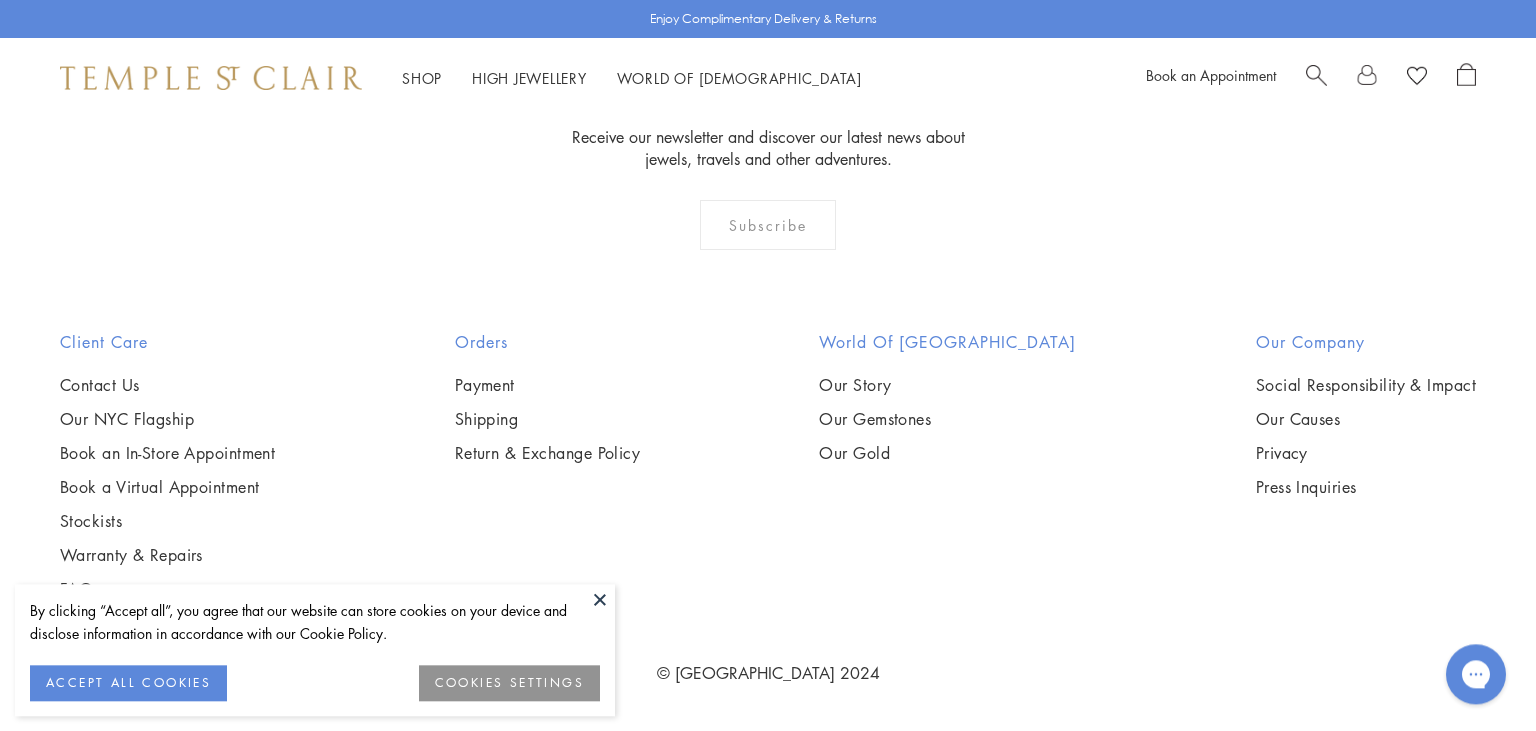 click at bounding box center (0, 0) 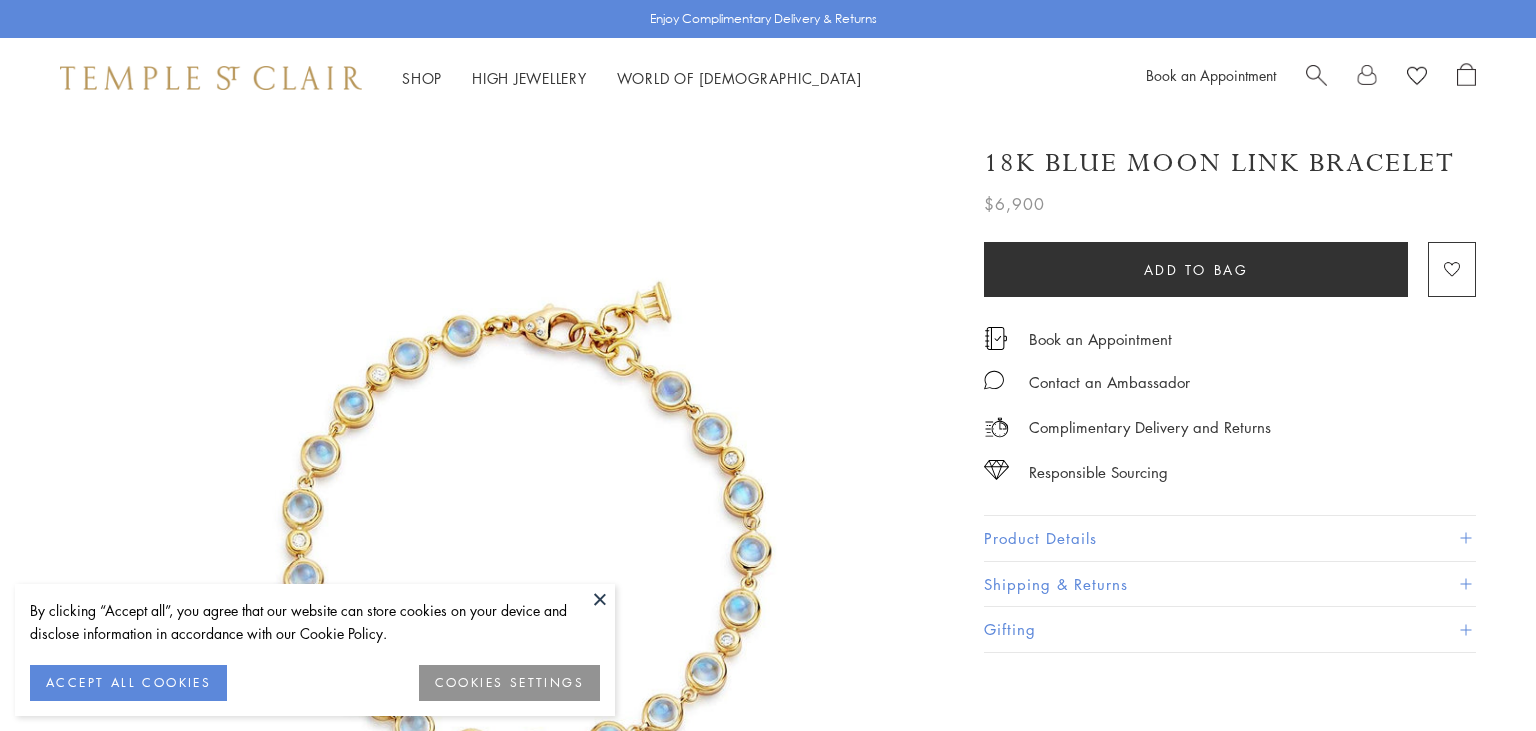 scroll, scrollTop: 0, scrollLeft: 0, axis: both 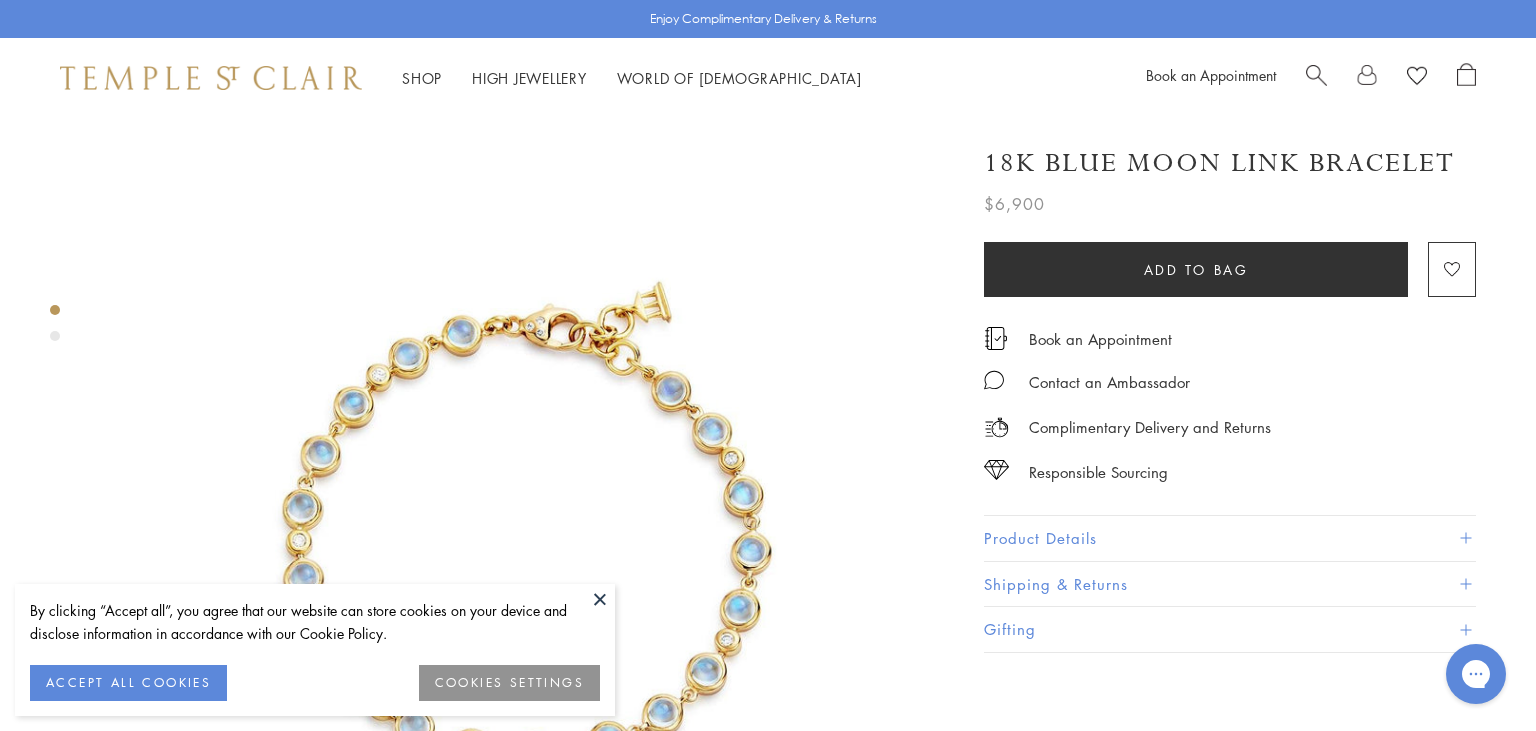 click at bounding box center [600, 599] 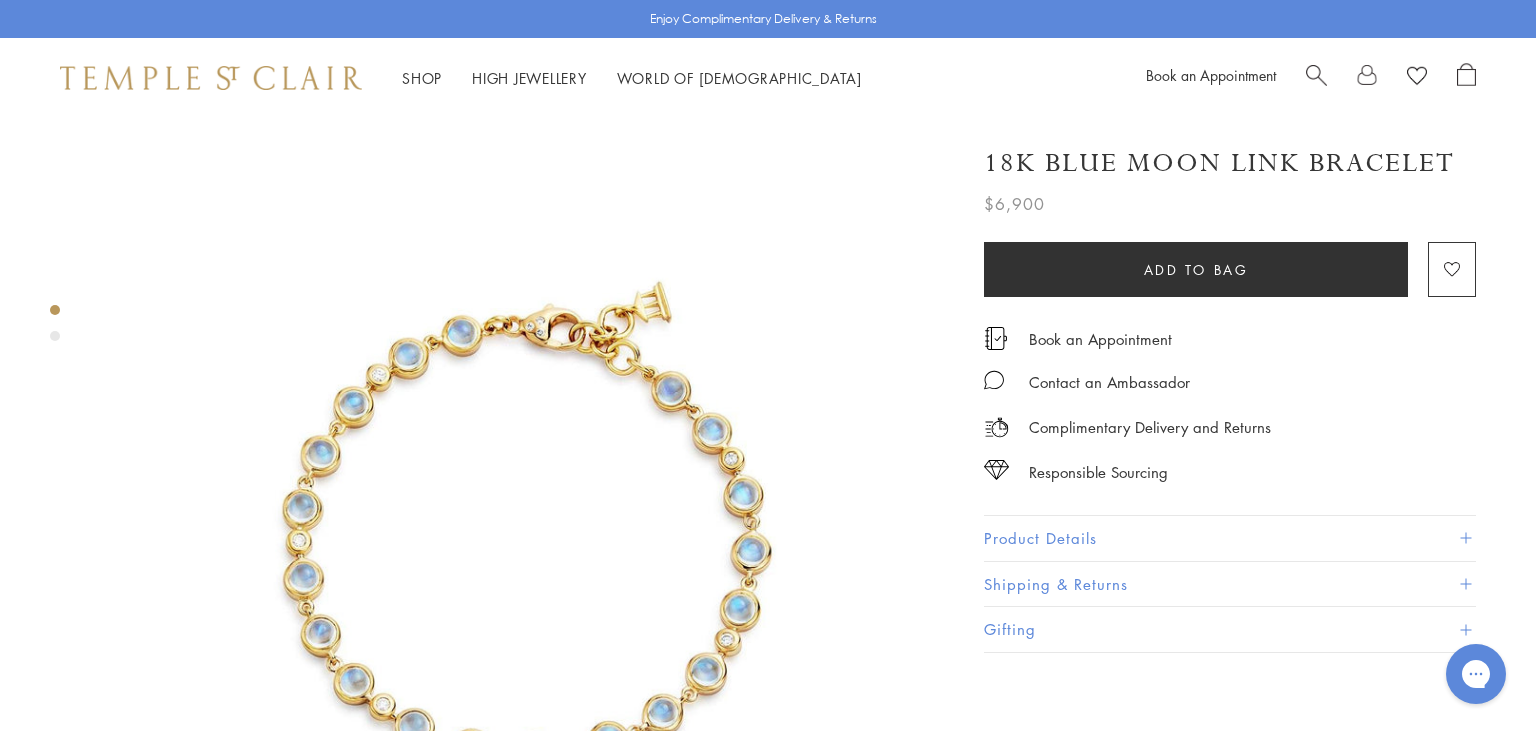 click on "Product Details" at bounding box center [1230, 538] 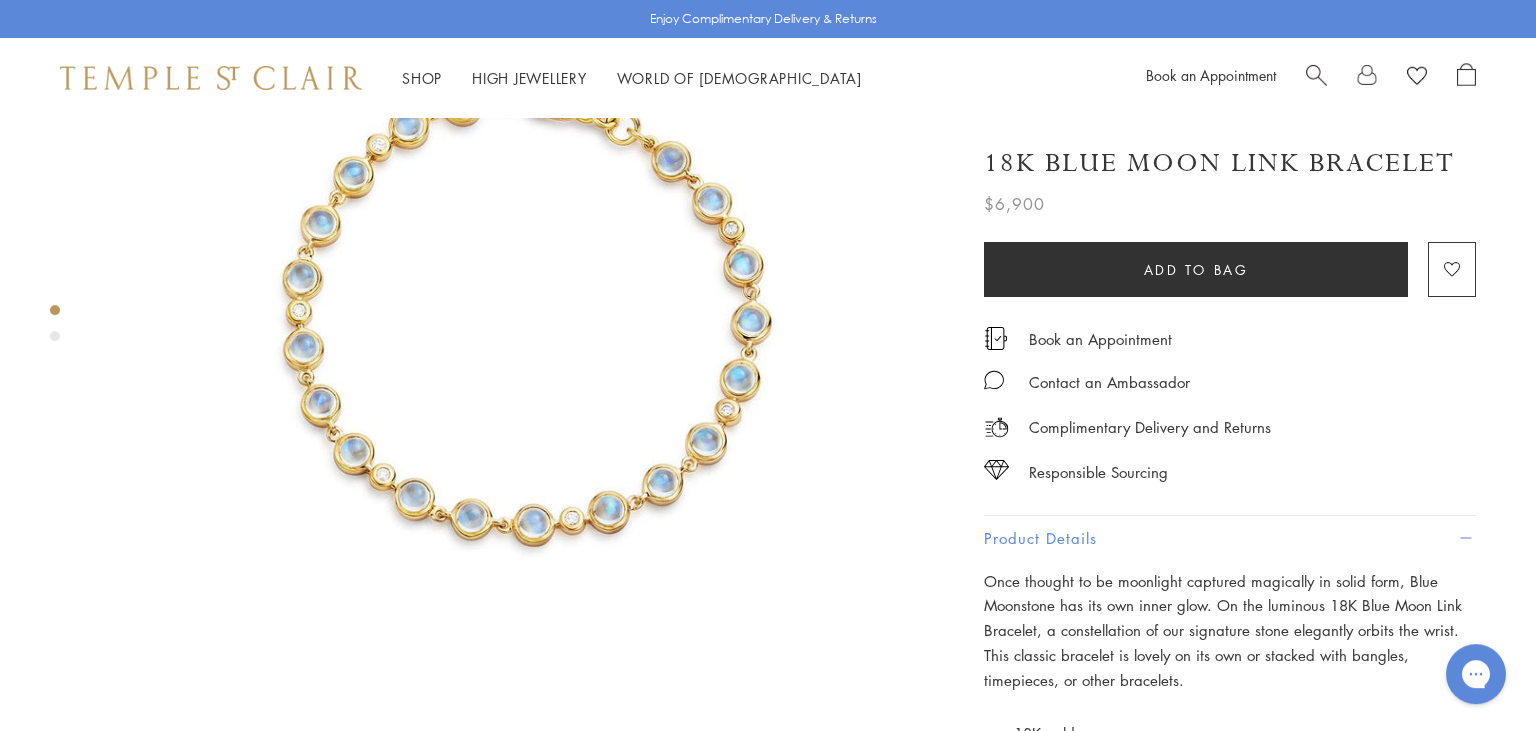scroll, scrollTop: 129, scrollLeft: 0, axis: vertical 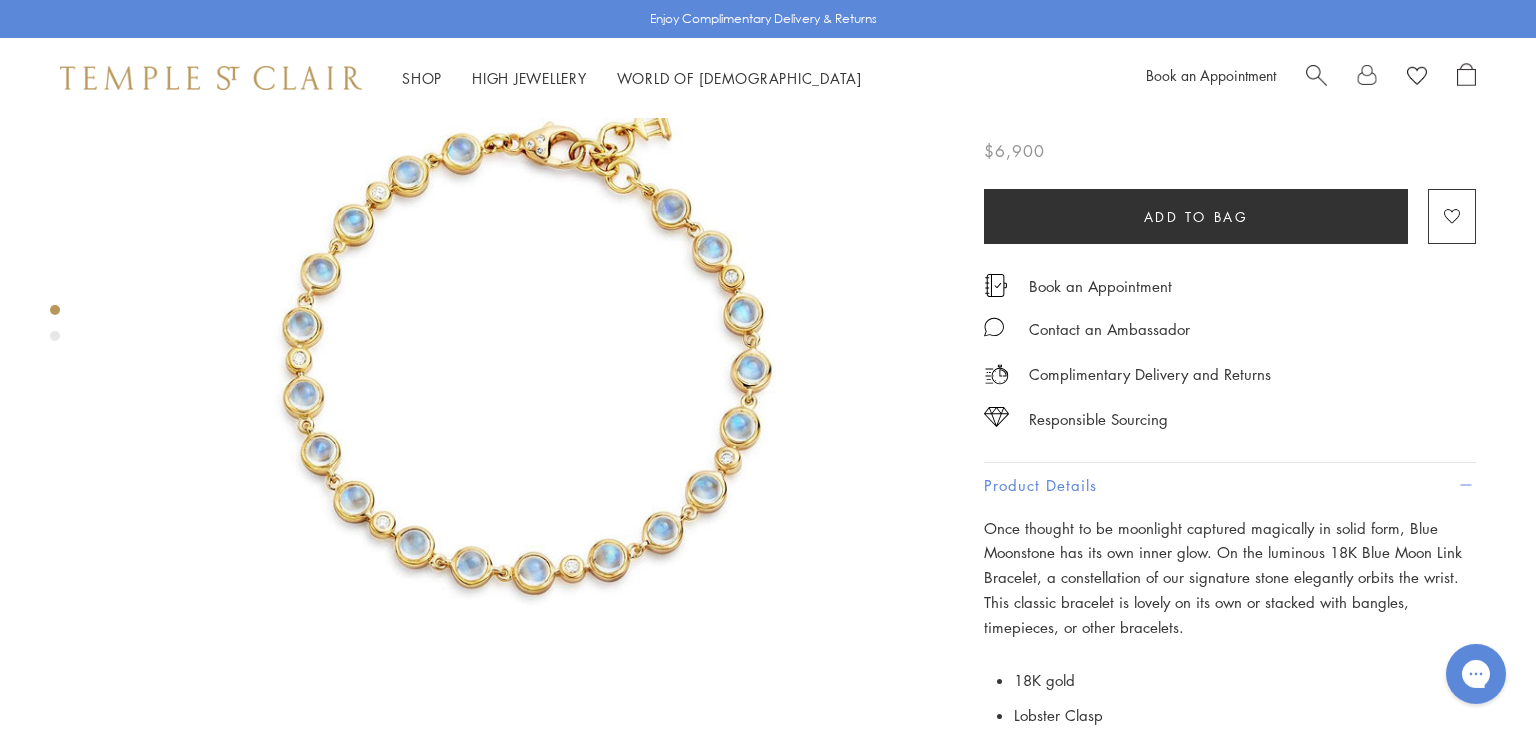 type 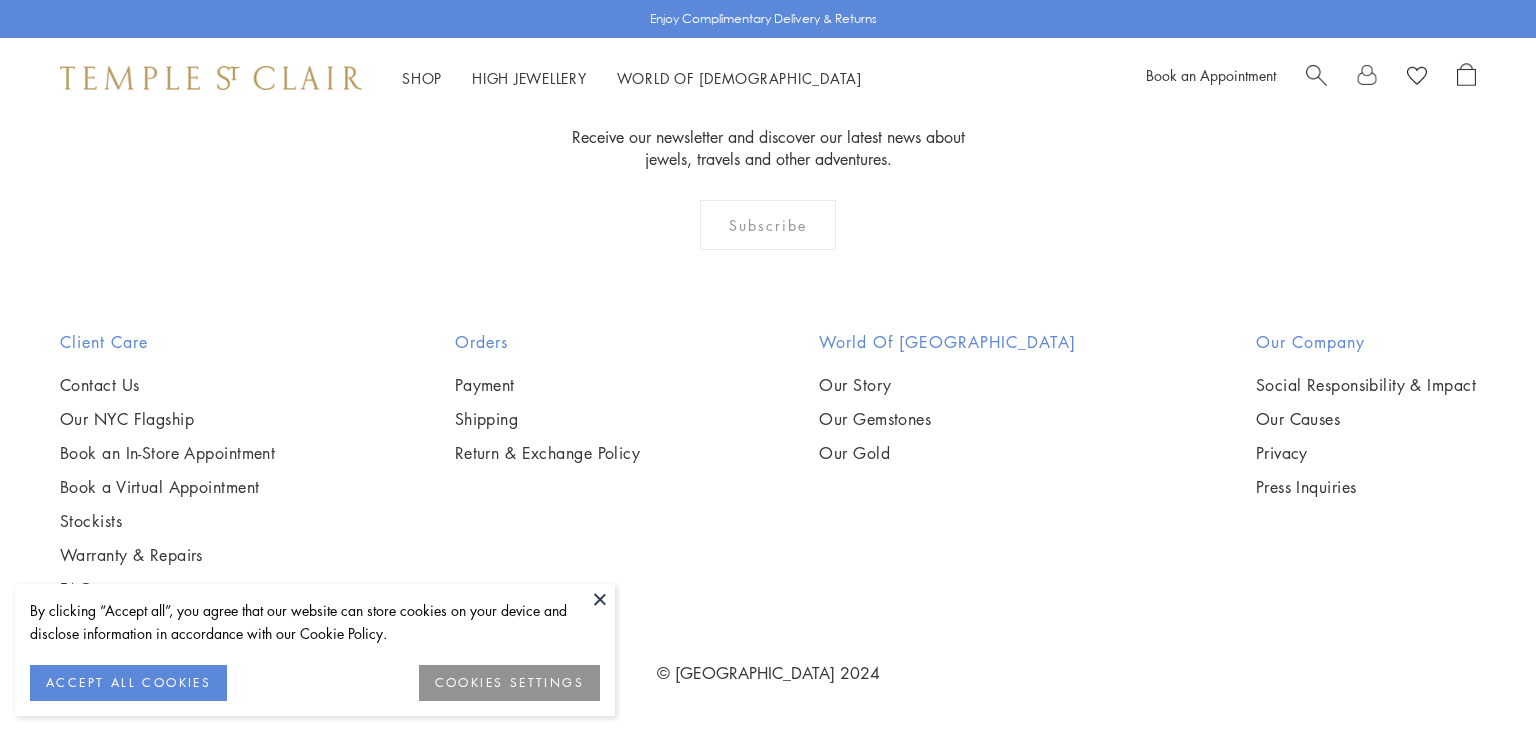 scroll, scrollTop: 0, scrollLeft: 0, axis: both 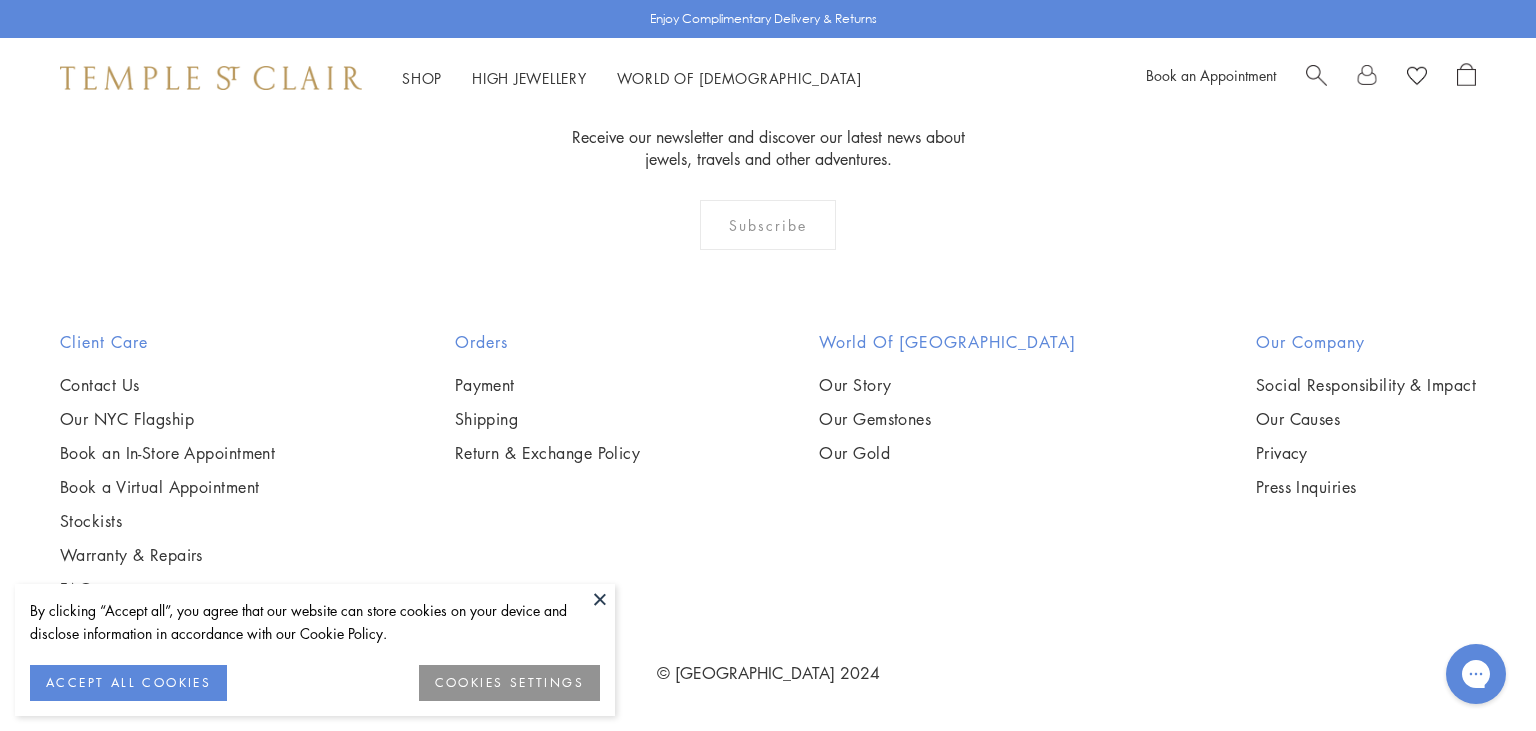 click at bounding box center (0, 0) 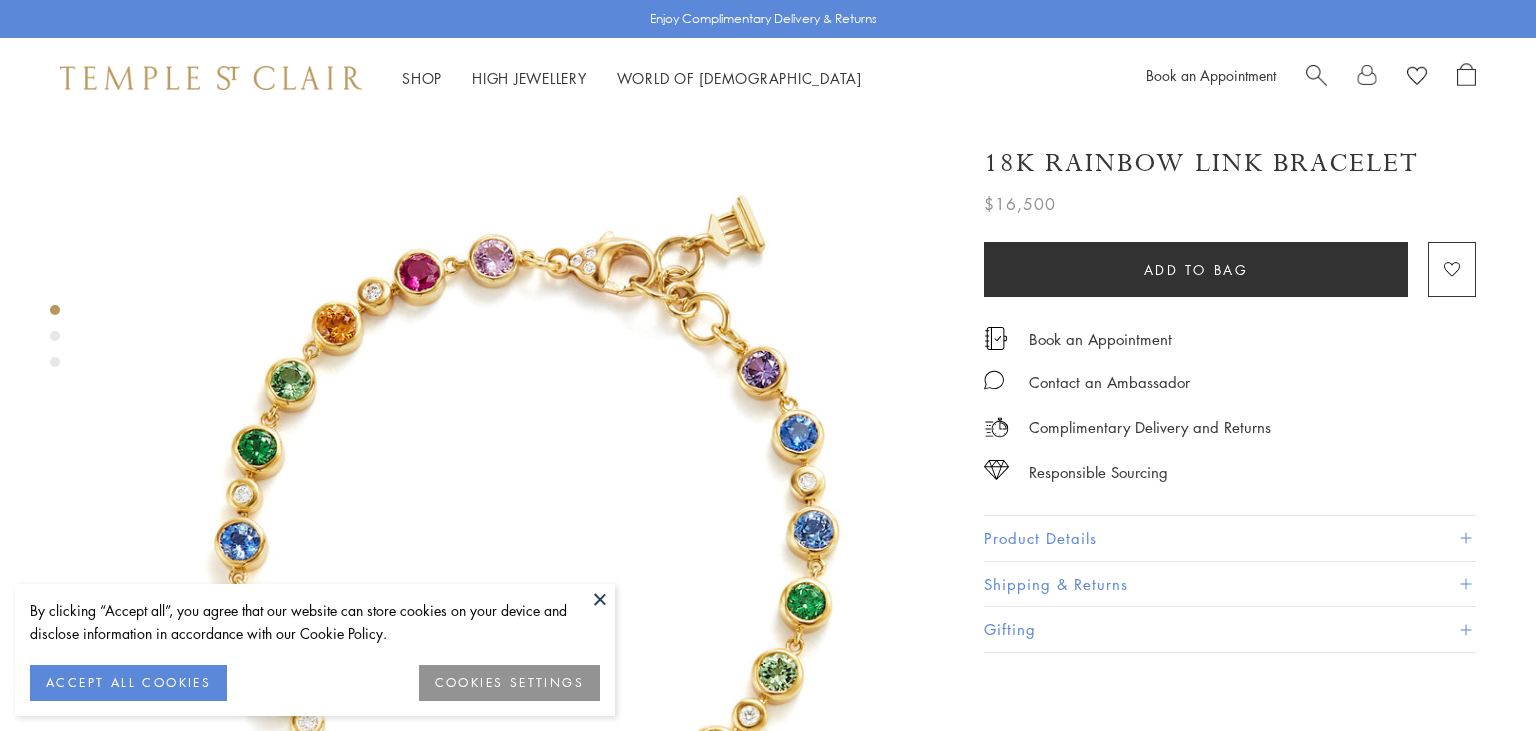 click at bounding box center (600, 599) 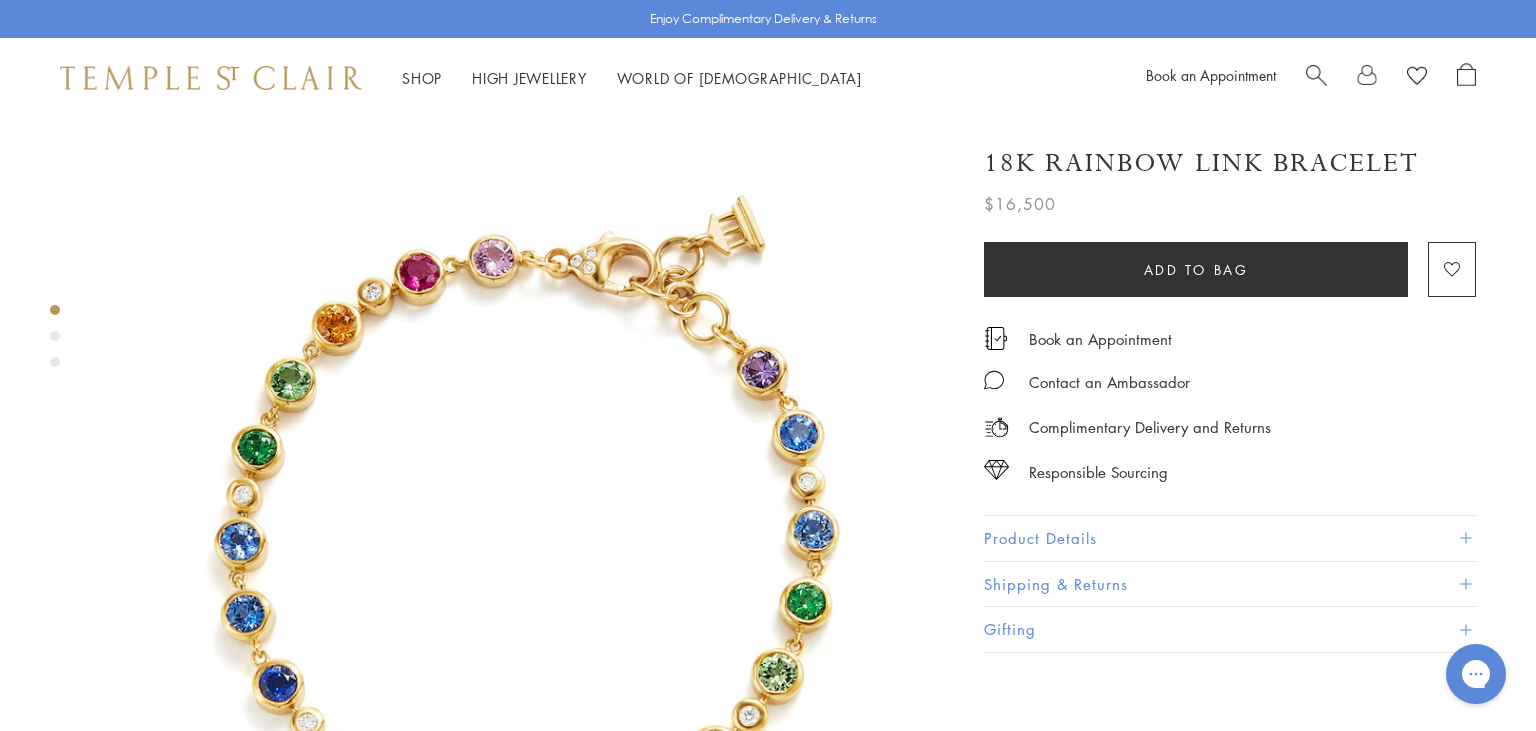 click on "Product Details" at bounding box center (1230, 538) 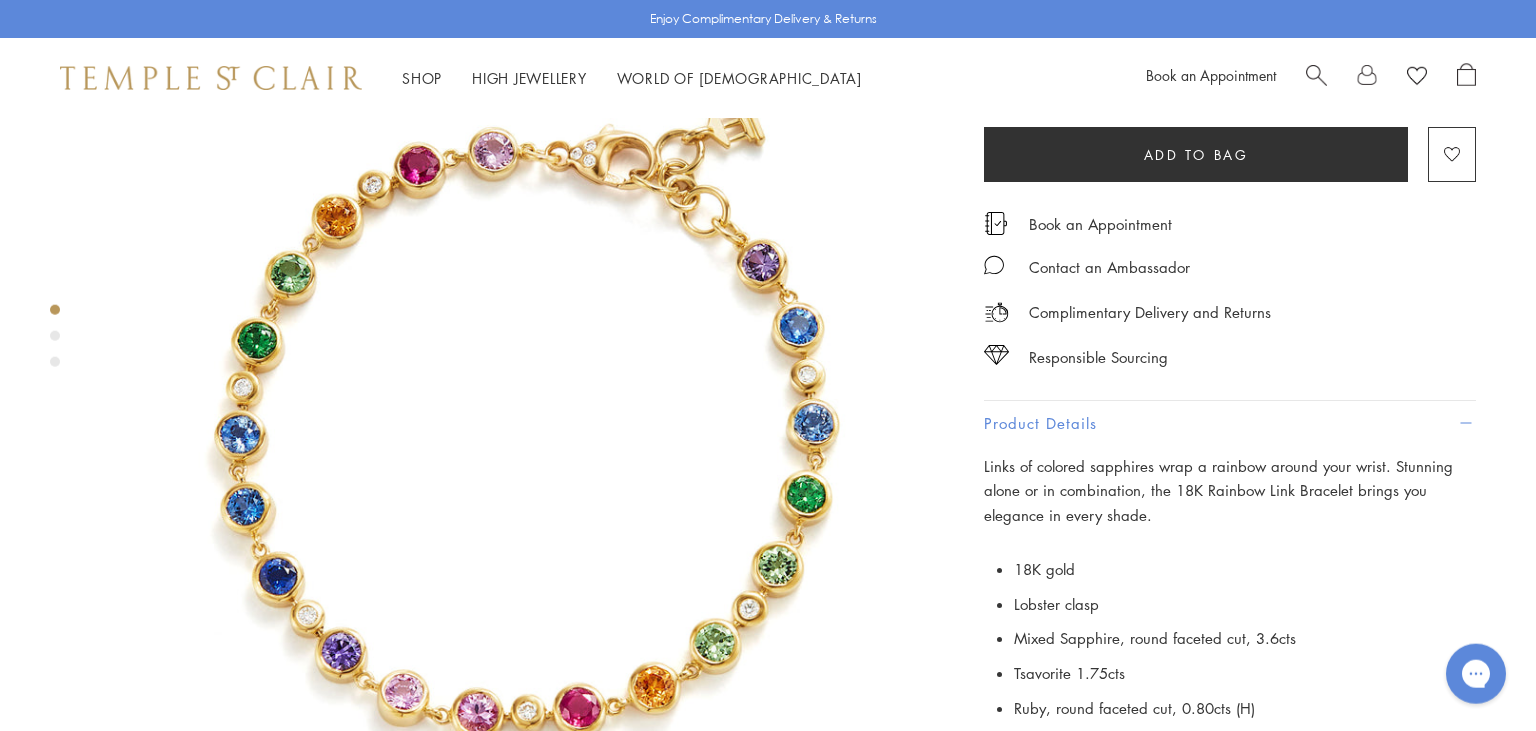 scroll, scrollTop: 106, scrollLeft: 0, axis: vertical 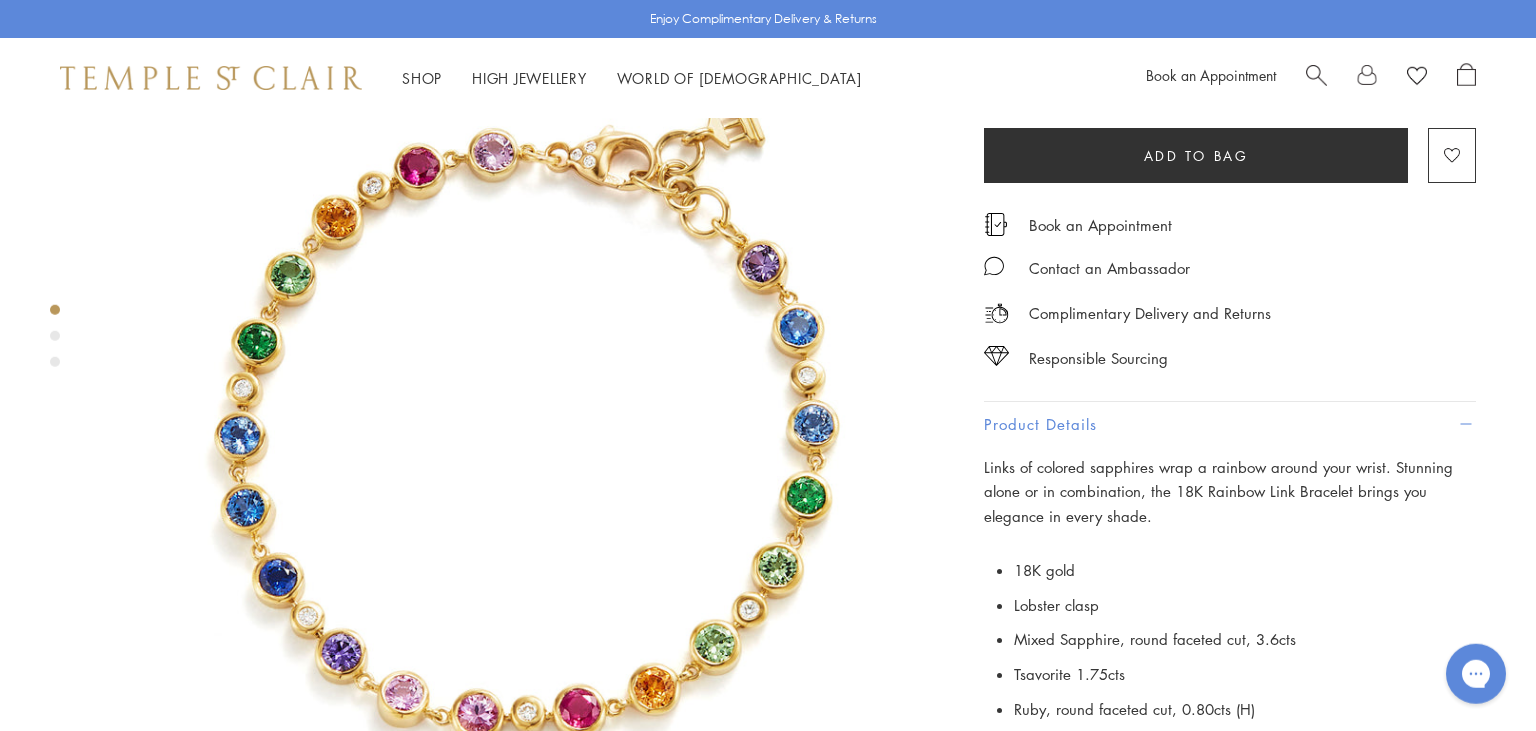 click on "Links of colored sapphires wrap a rainbow around your wrist. Stunning alone or in combination, the 18K Rainbow Link Bracelet brings you elegance in every shade.
18K gold
Lobster clasp
Mixed Sapphire, round faceted cut, 3.6cts
Tsavorite 1.75cts
Ruby, round faceted cut, 0.80cts (H)
Spessartite Garnet 0.66cts
Diamonds 0.213cts
Length: 19.05cm/7.5"
Imported
18K gold Lobster clasp Mixed Sapphire, round faceted cut, 3.6cts Tsavorite 1.75cts
Ruby, round faceted cut, 0.80cts (H) Spessartite Garnet 0.66cts
Diamonds 0.213cts Length: 19.05cm/7.5"  Imported SKU:  B16144-MXSP4
For more information on our  gemstones" at bounding box center (1230, 712) 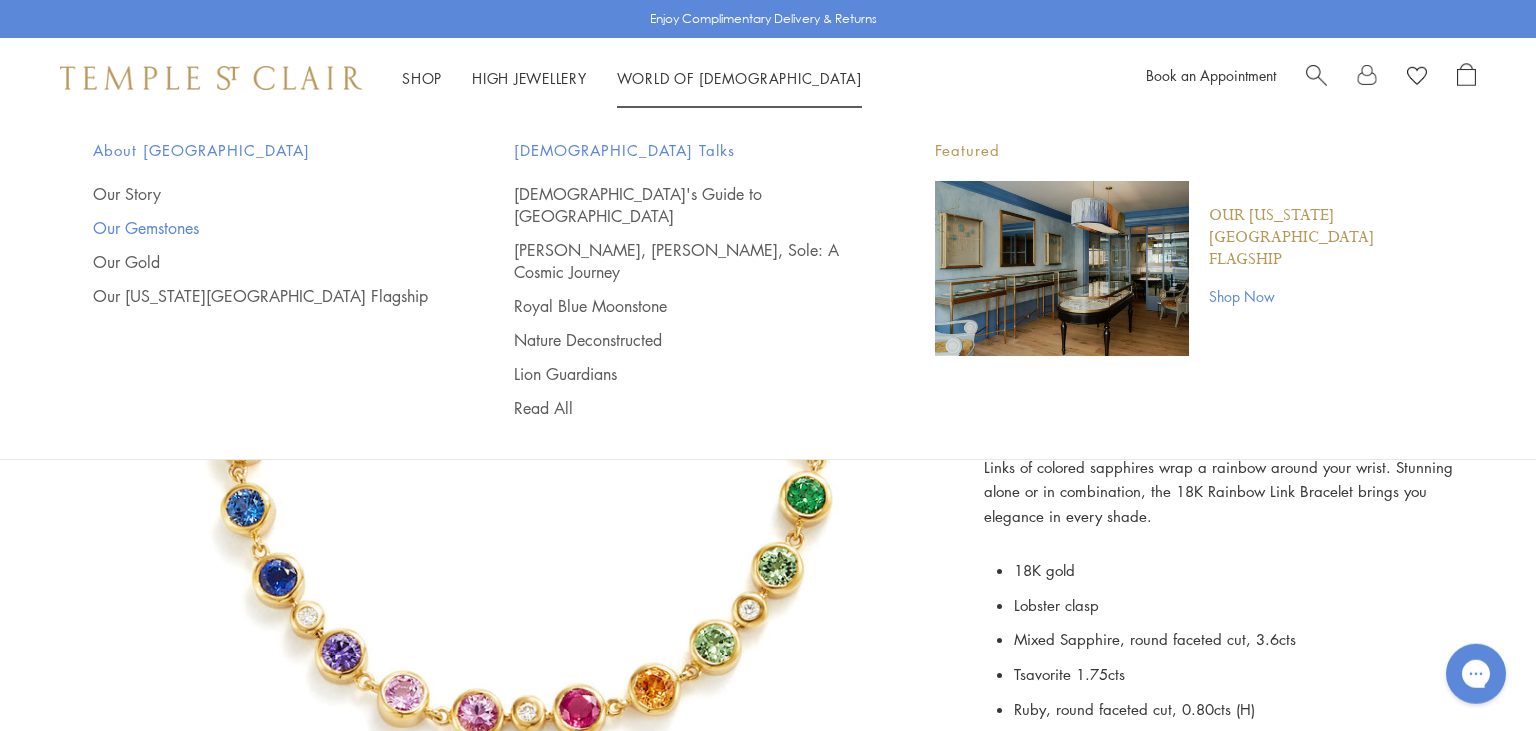 click on "Our Gemstones" at bounding box center (263, 228) 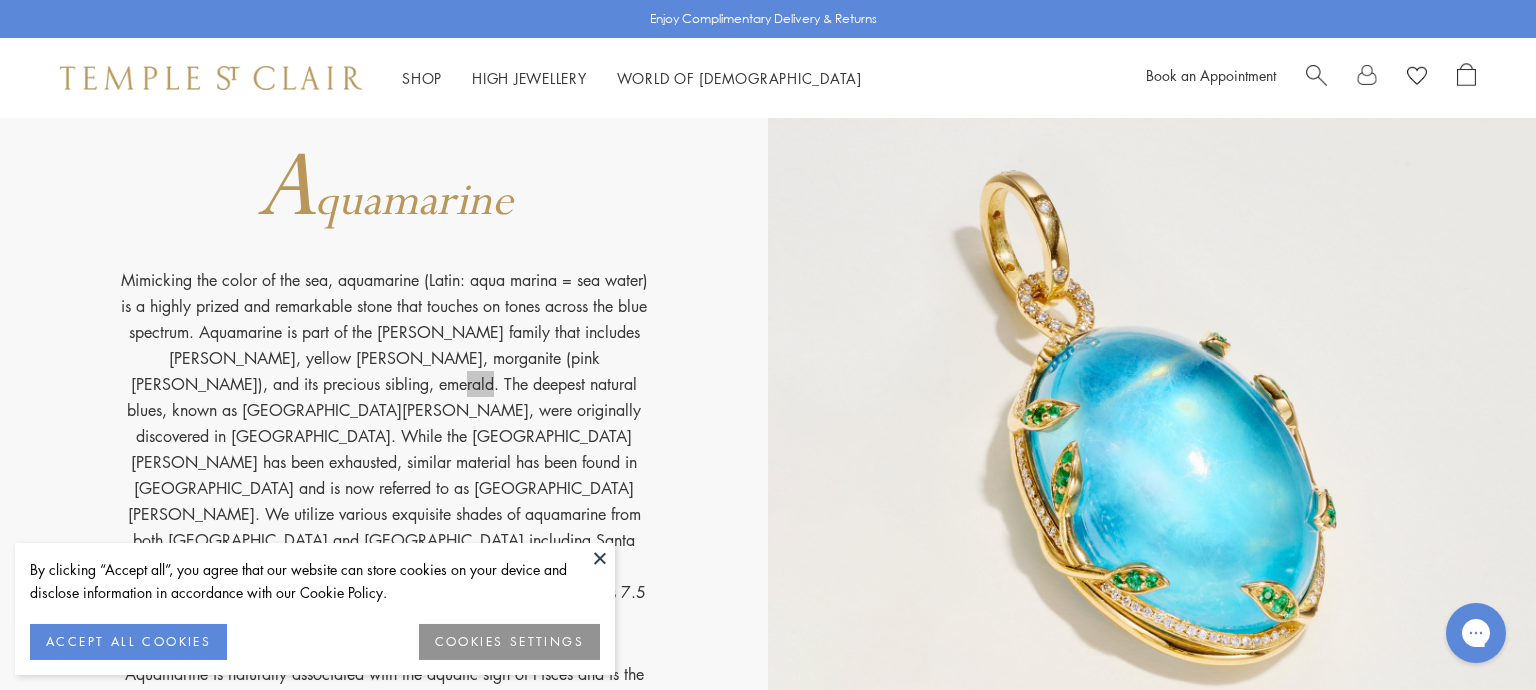scroll, scrollTop: 3385, scrollLeft: 0, axis: vertical 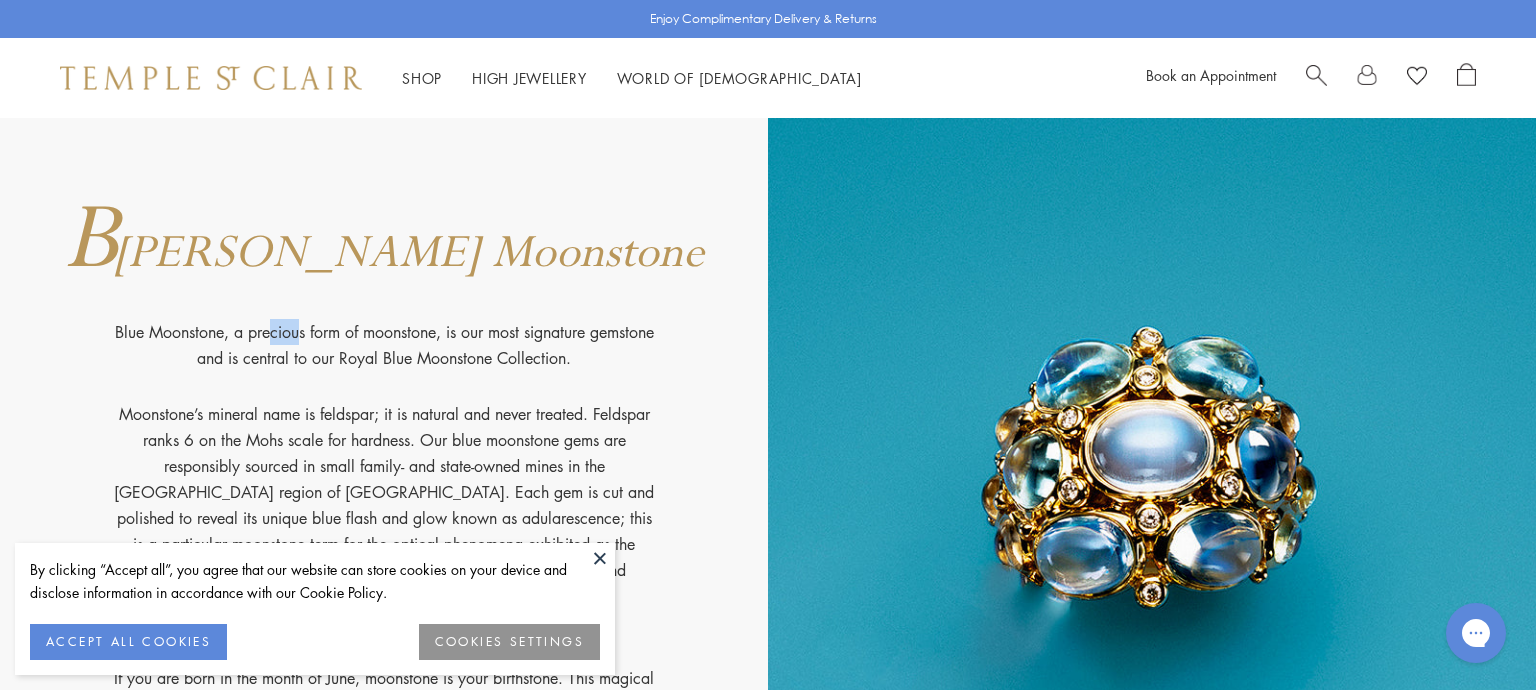 click at bounding box center [600, 558] 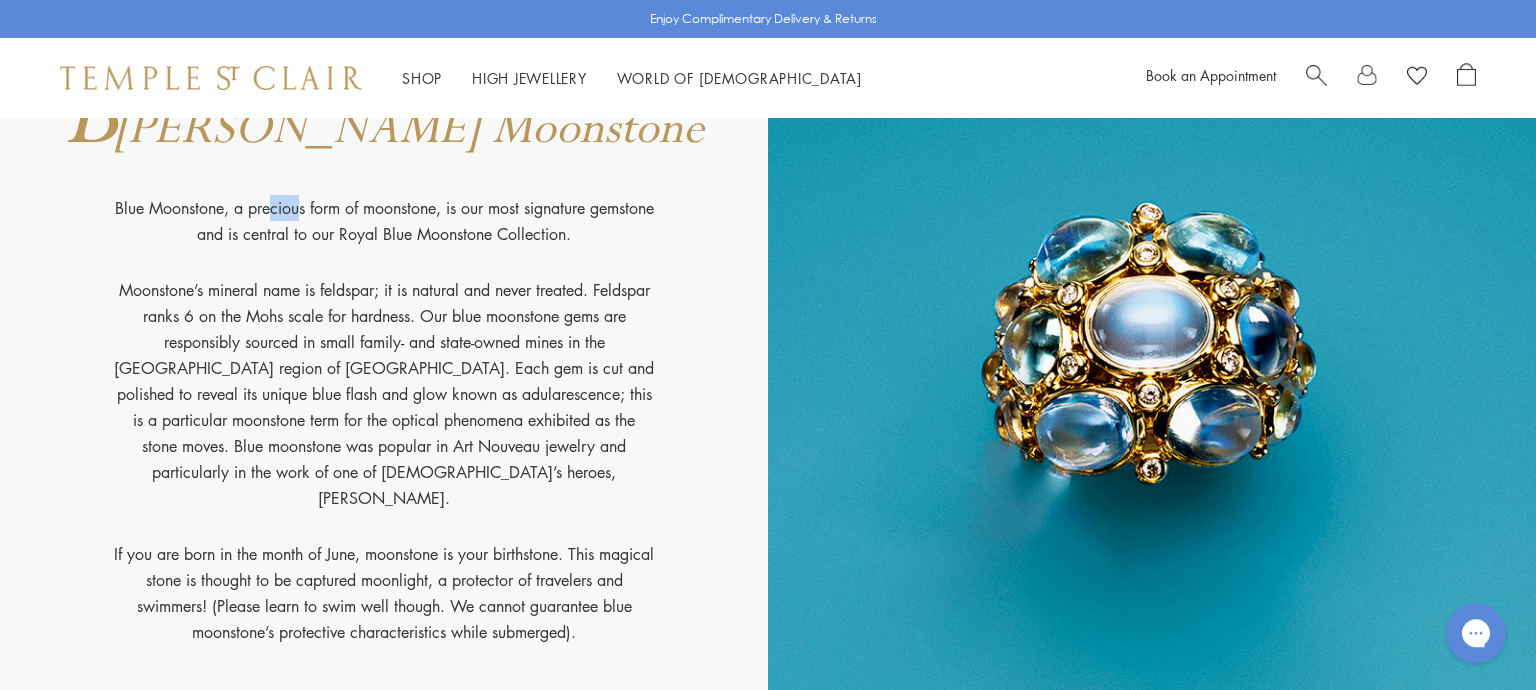 scroll, scrollTop: 3510, scrollLeft: 0, axis: vertical 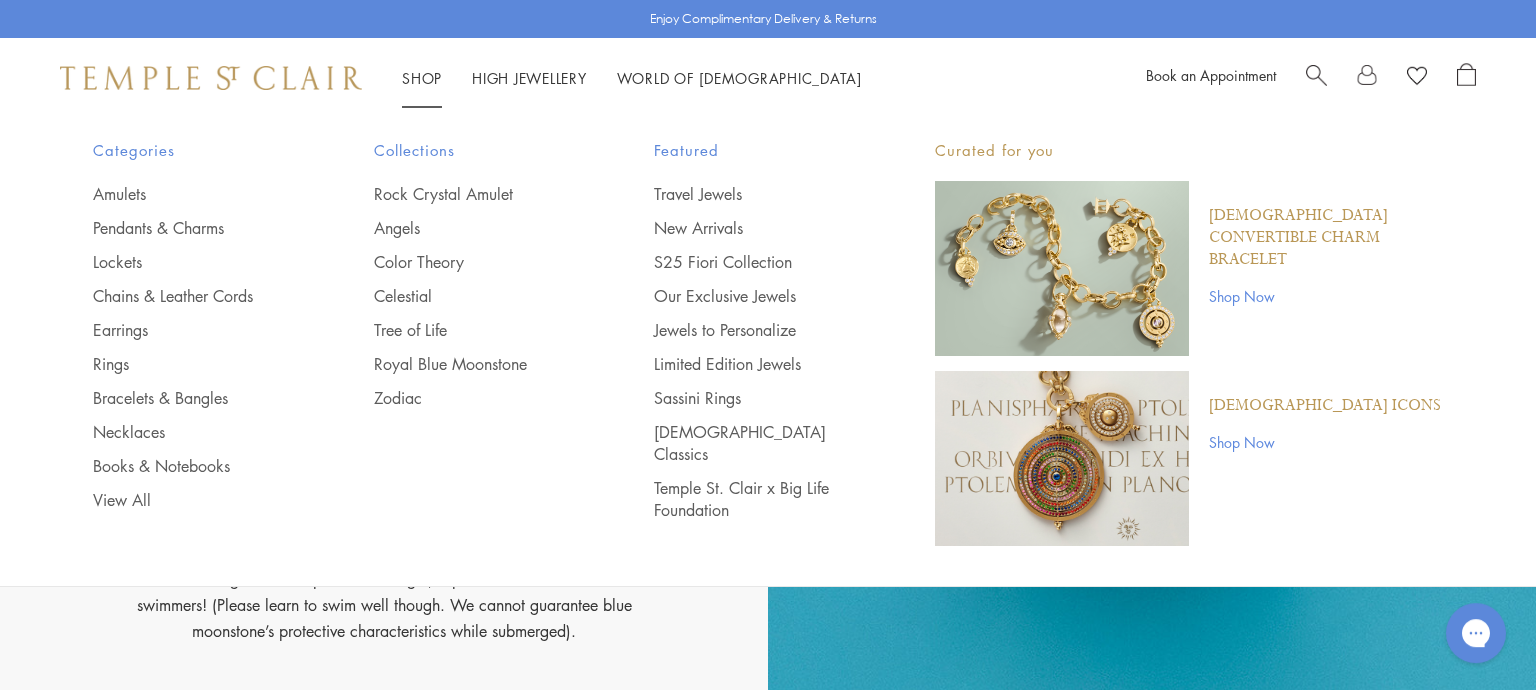 click at bounding box center (1062, 268) 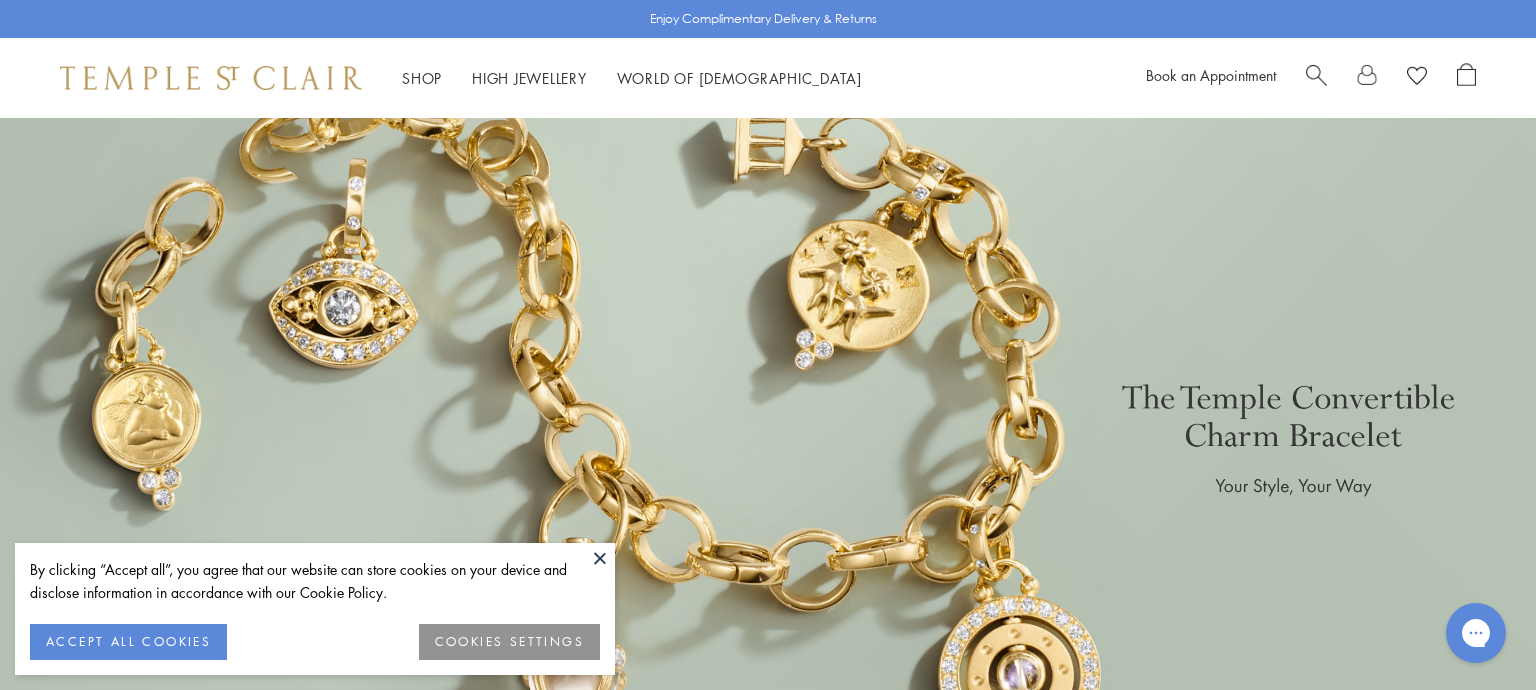 scroll, scrollTop: 0, scrollLeft: 0, axis: both 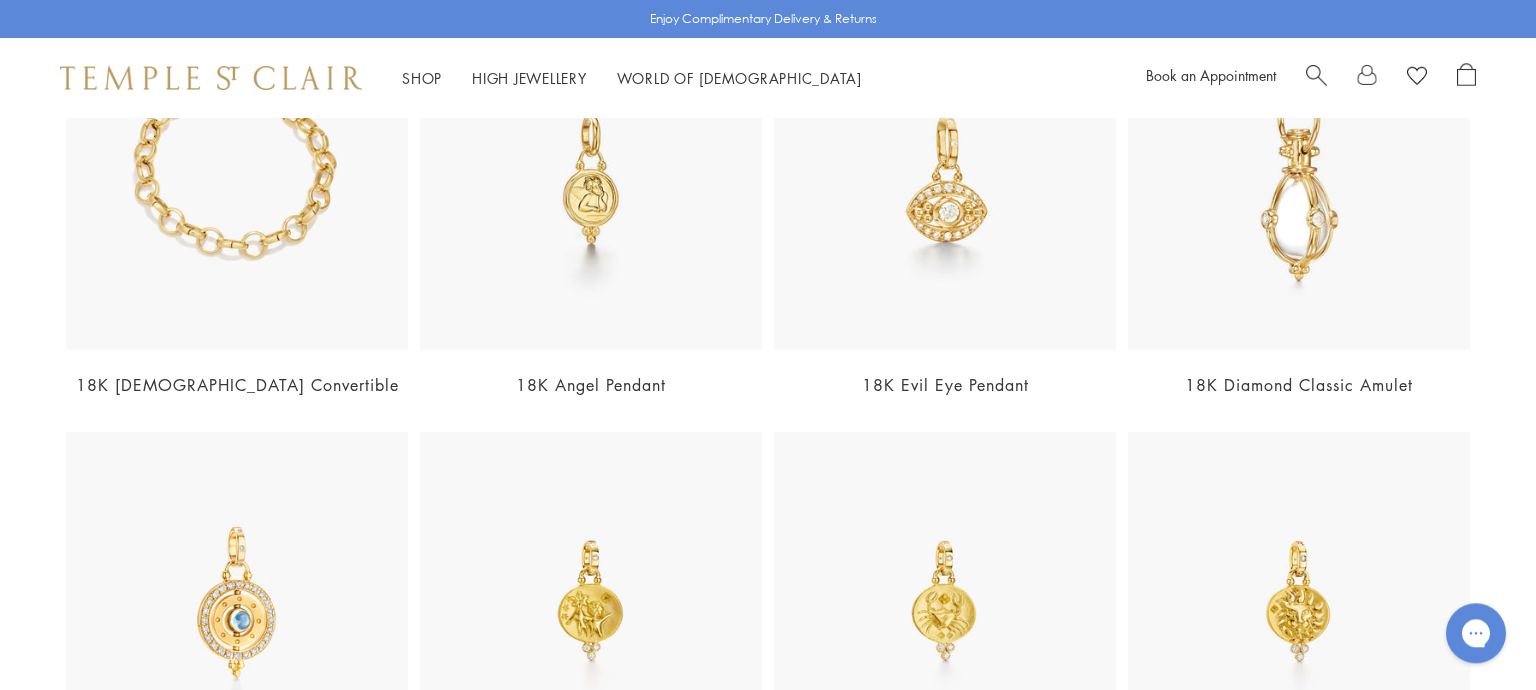 click at bounding box center [237, 179] 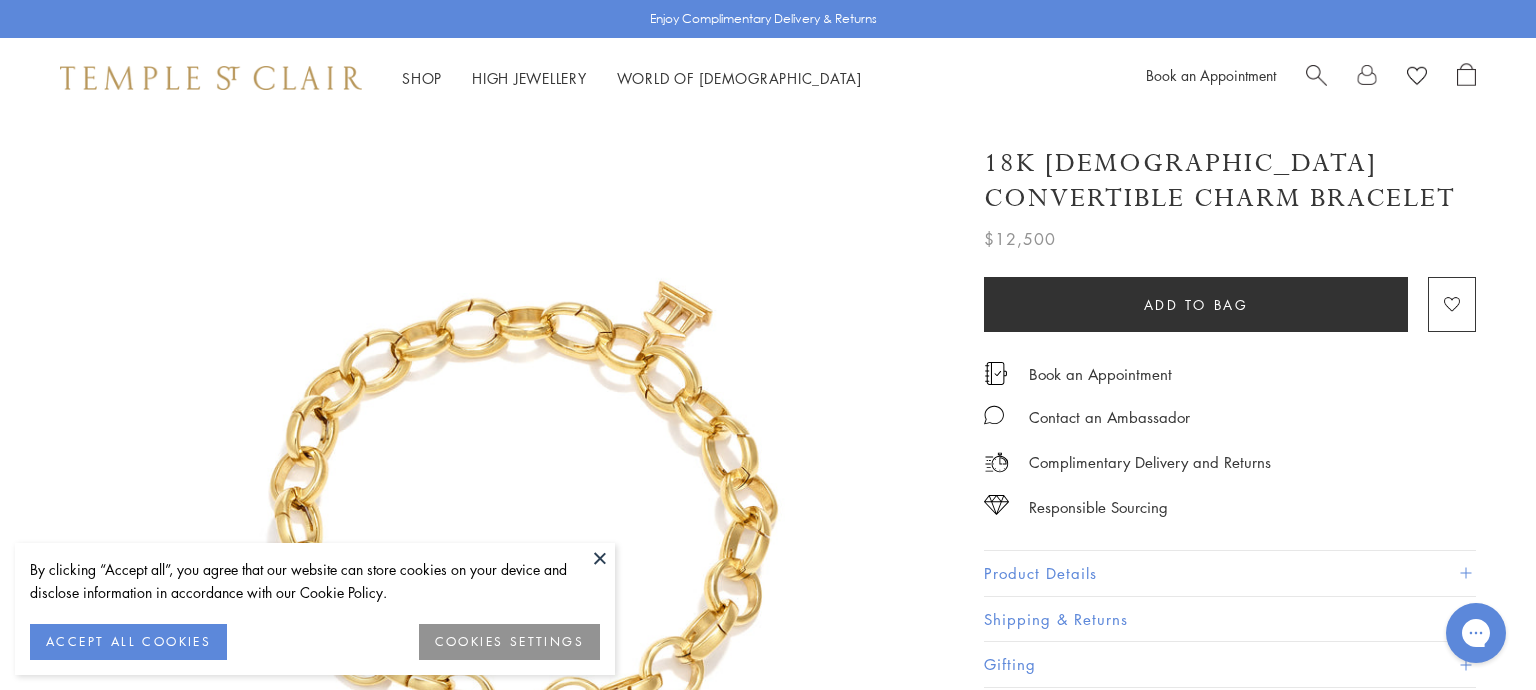 scroll, scrollTop: 0, scrollLeft: 0, axis: both 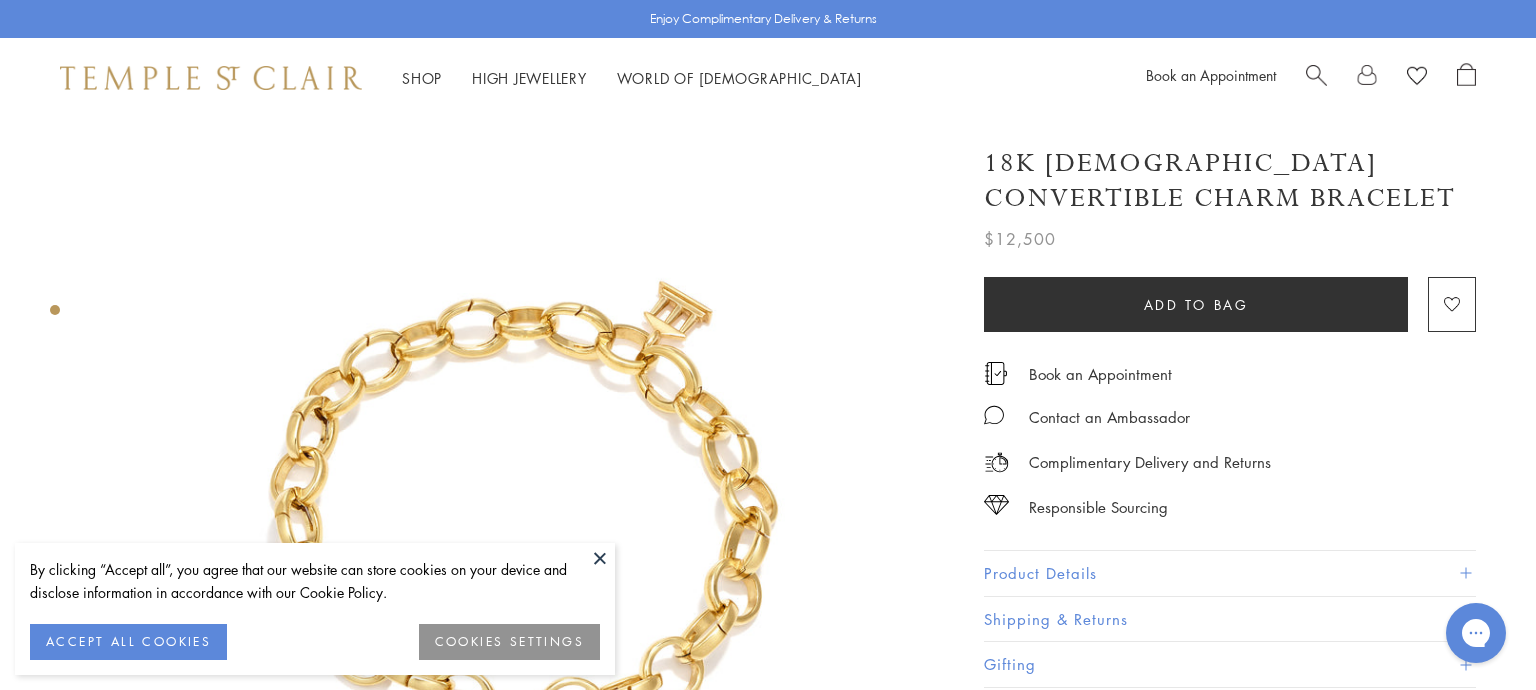click at bounding box center [600, 558] 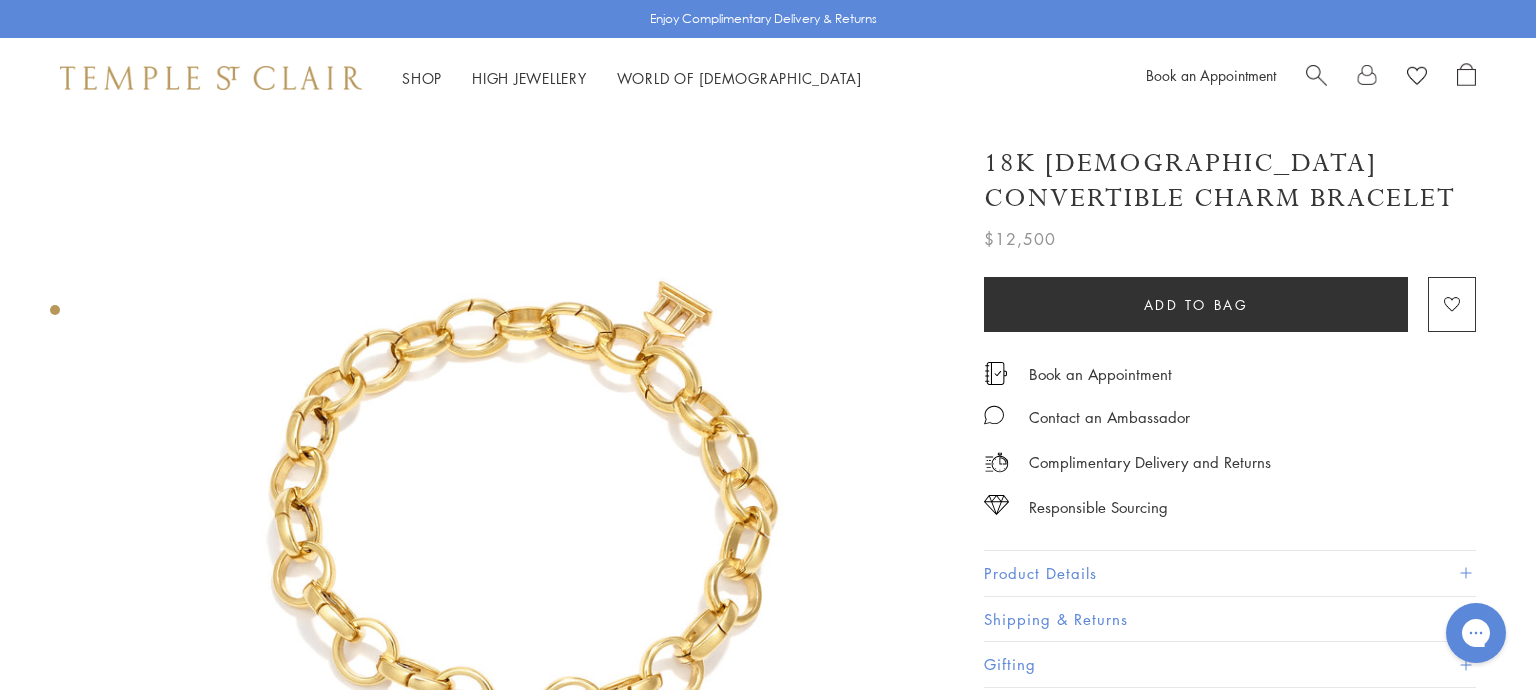 scroll, scrollTop: 107, scrollLeft: 0, axis: vertical 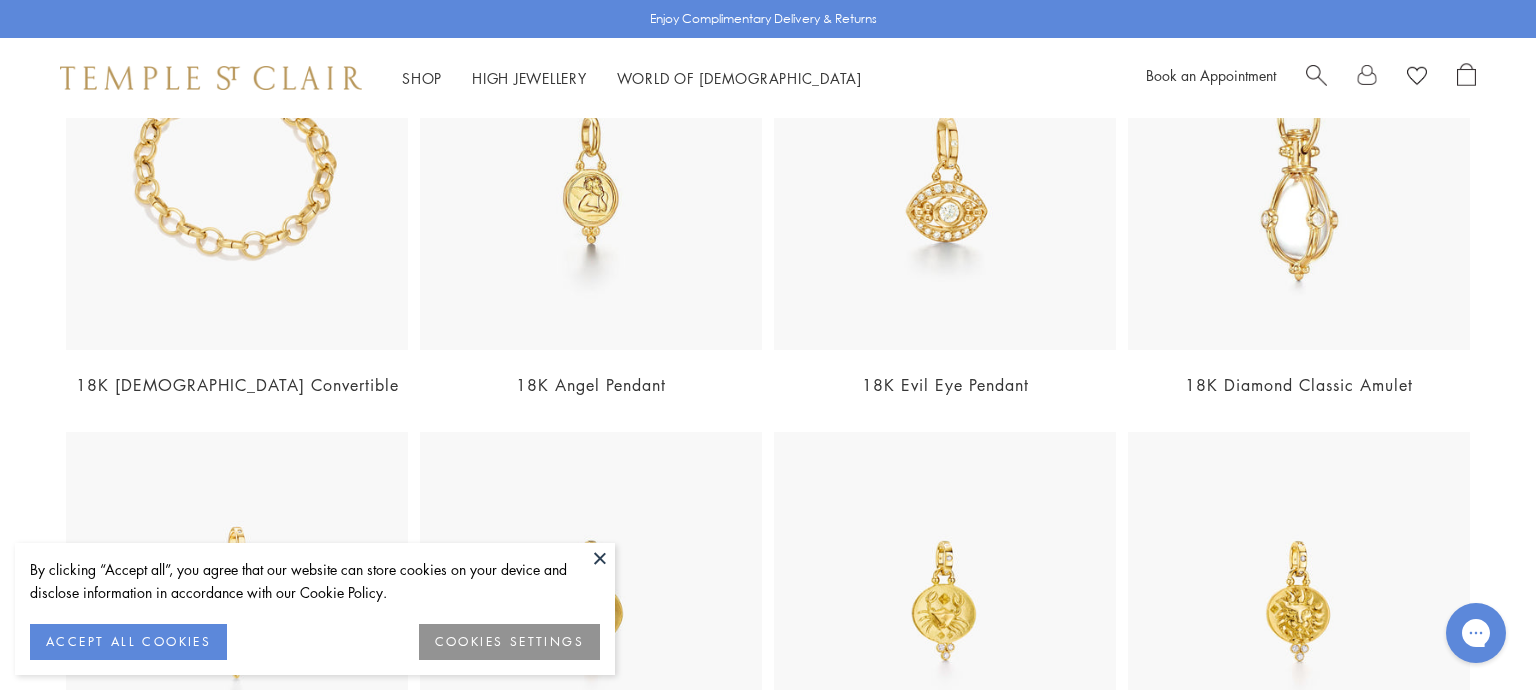 click at bounding box center [600, 558] 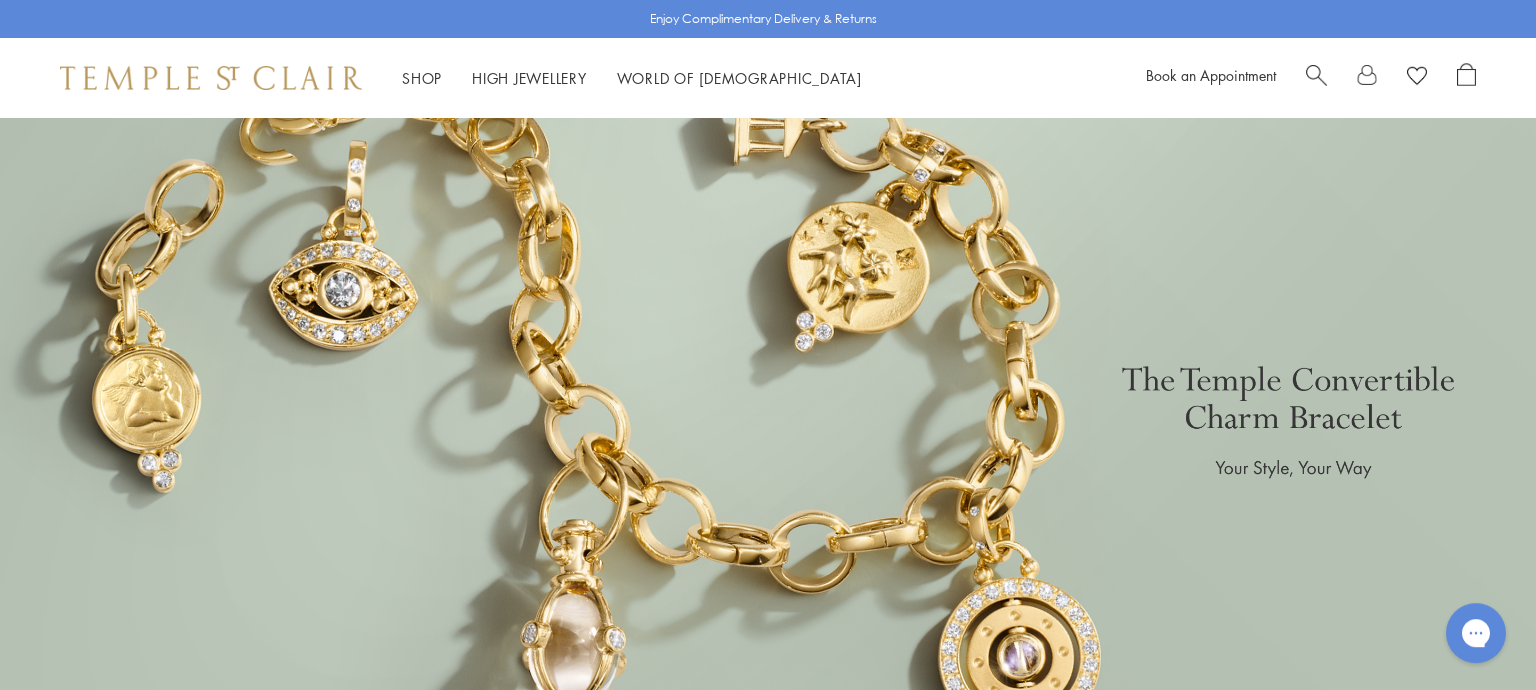 scroll, scrollTop: 22, scrollLeft: 0, axis: vertical 